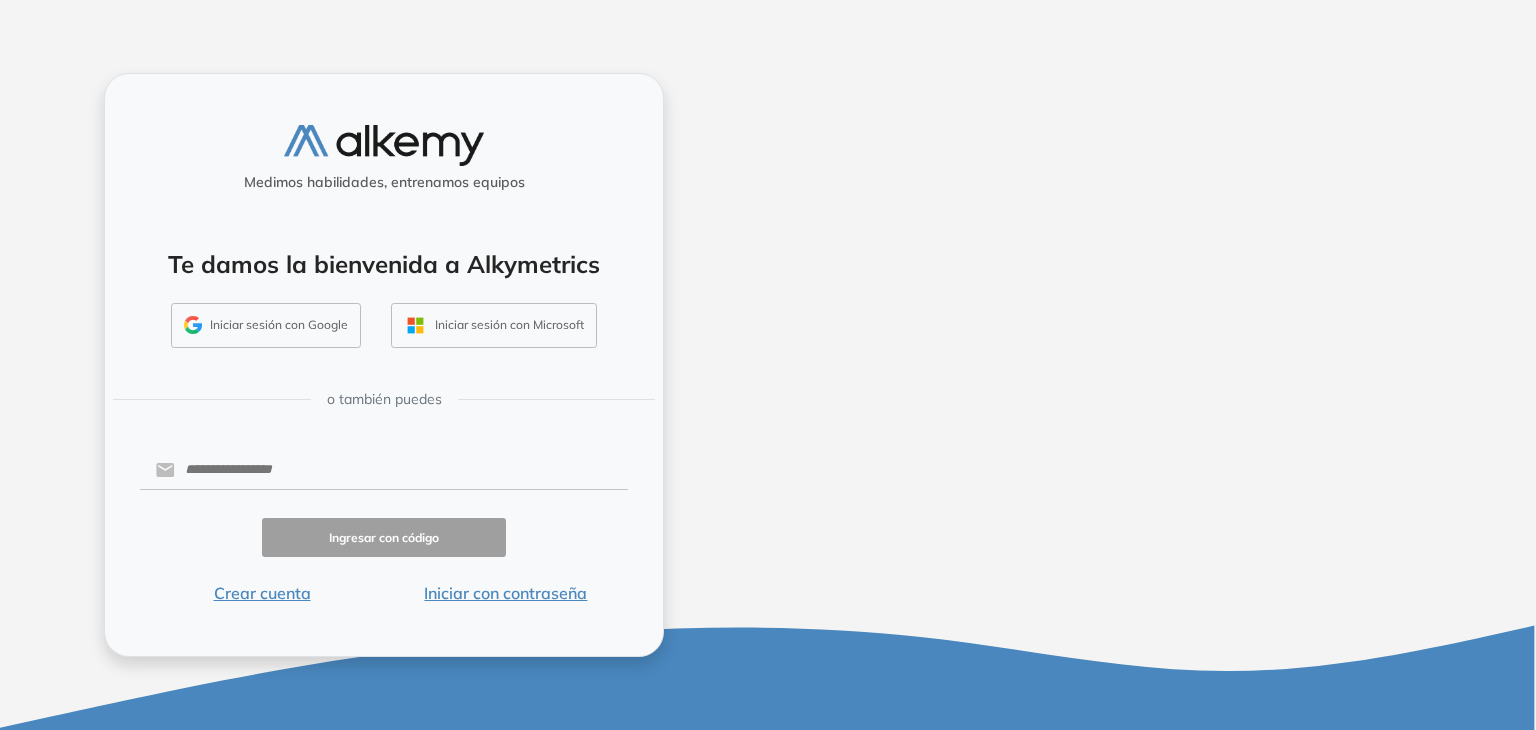 scroll, scrollTop: 0, scrollLeft: 0, axis: both 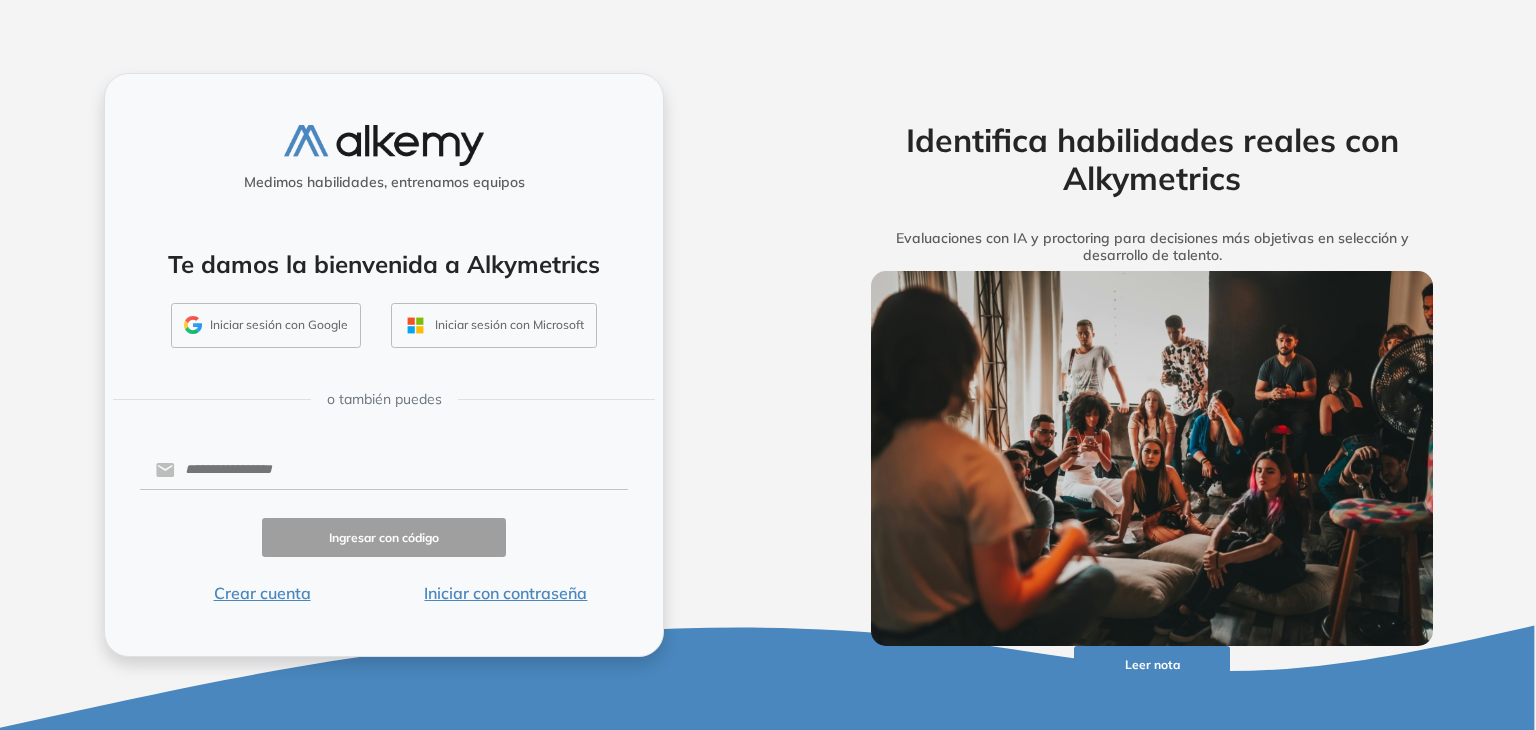 click on "Iniciar sesión con Google" at bounding box center [266, 326] 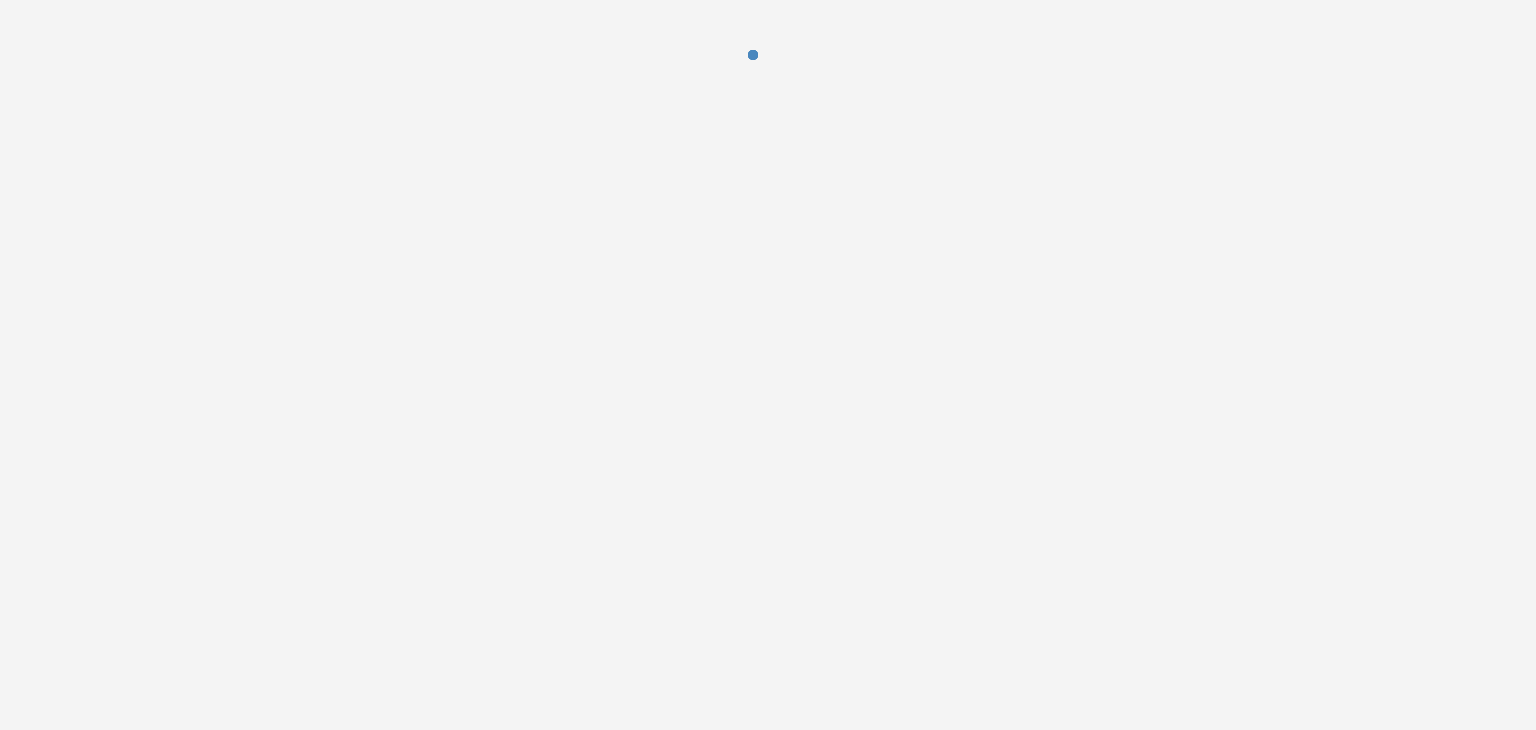 scroll, scrollTop: 0, scrollLeft: 0, axis: both 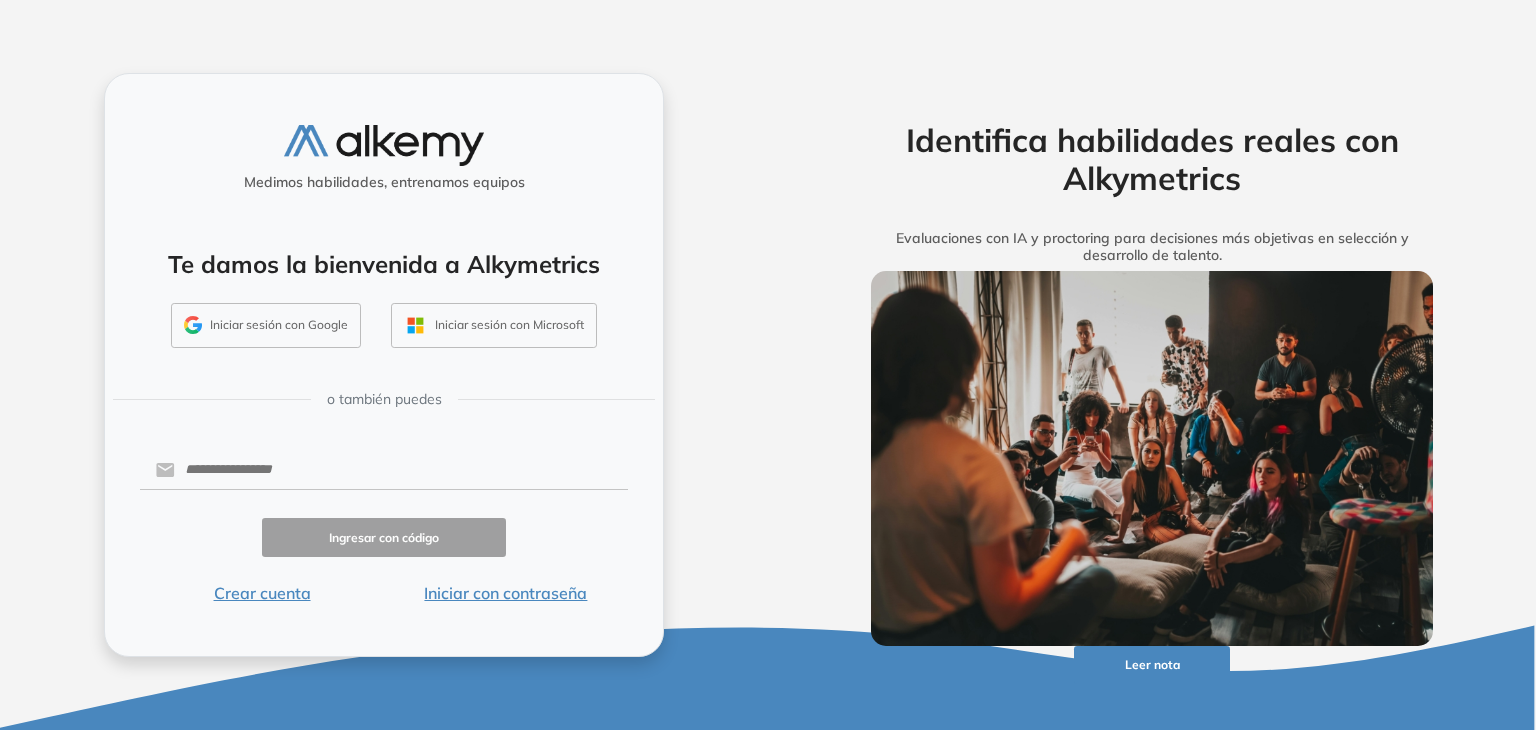 click on "Iniciar sesión con Google" at bounding box center [266, 326] 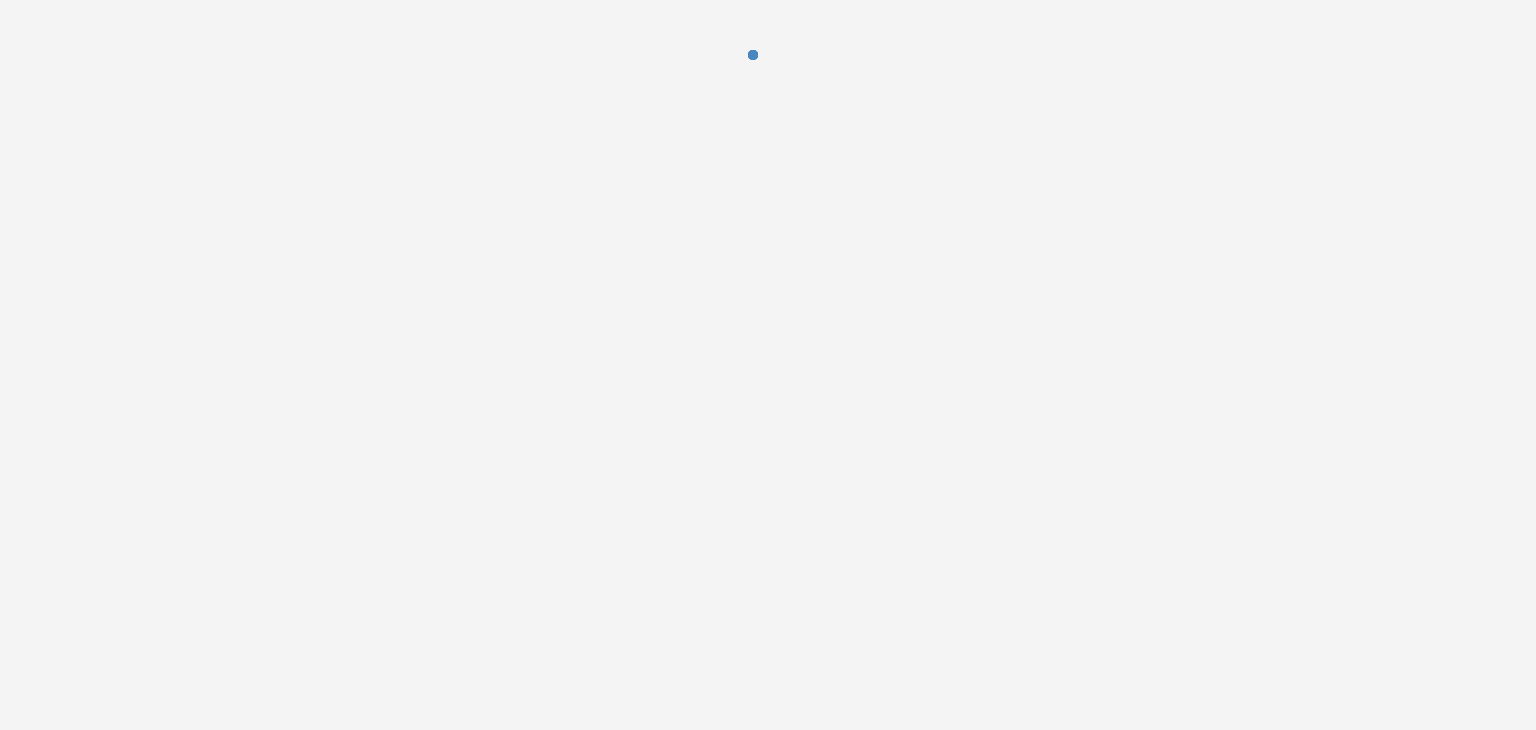 scroll, scrollTop: 0, scrollLeft: 0, axis: both 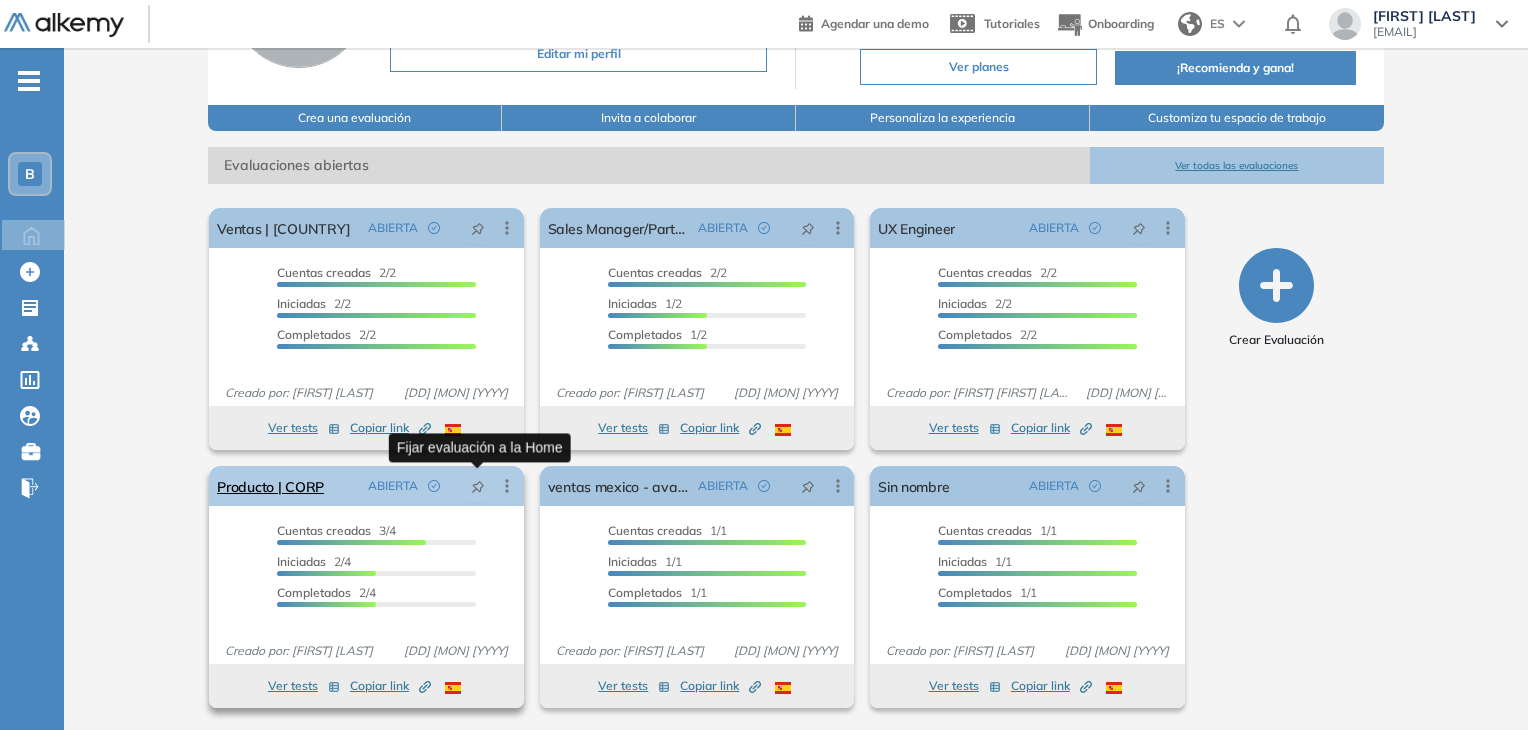 click 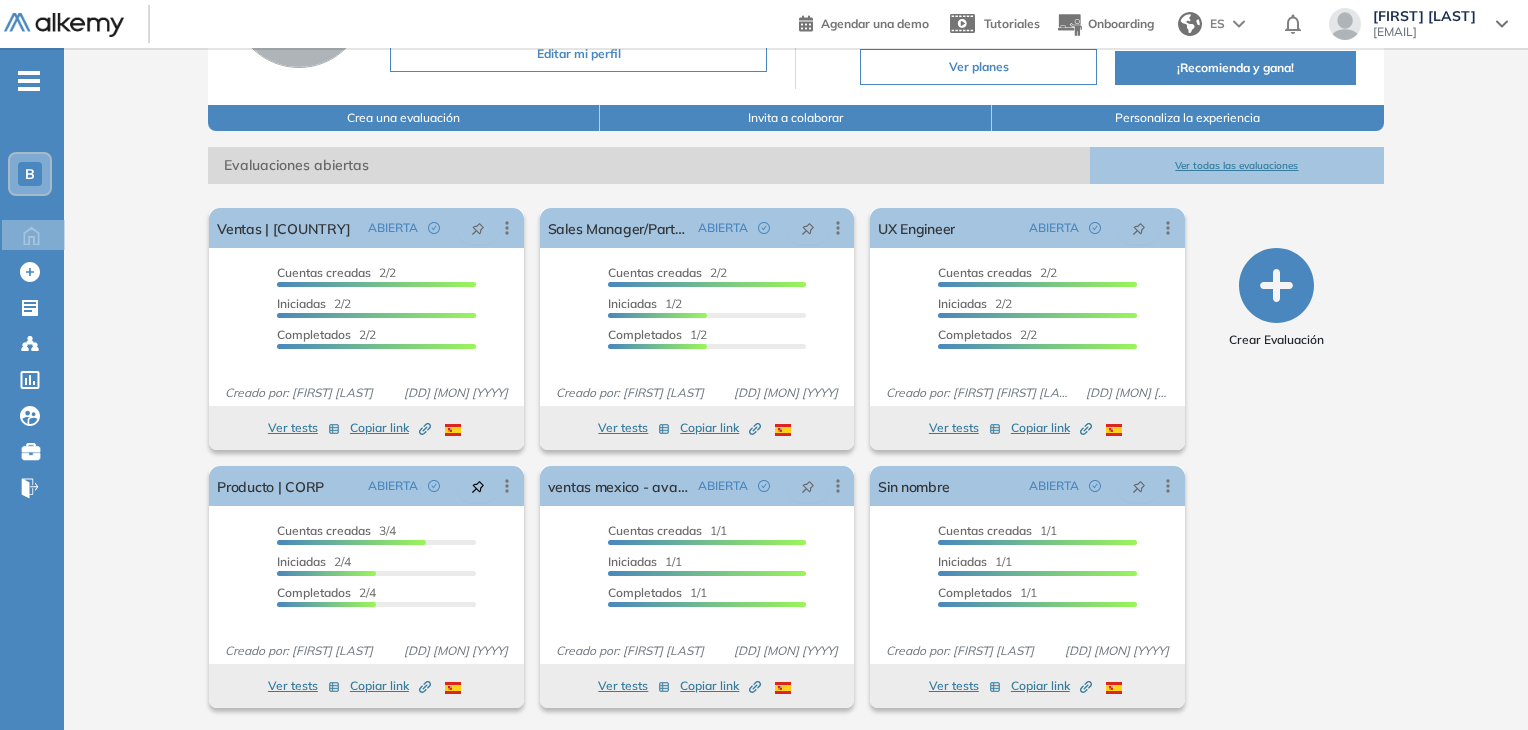 click on "Ver todas las evaluaciones" at bounding box center (1237, 165) 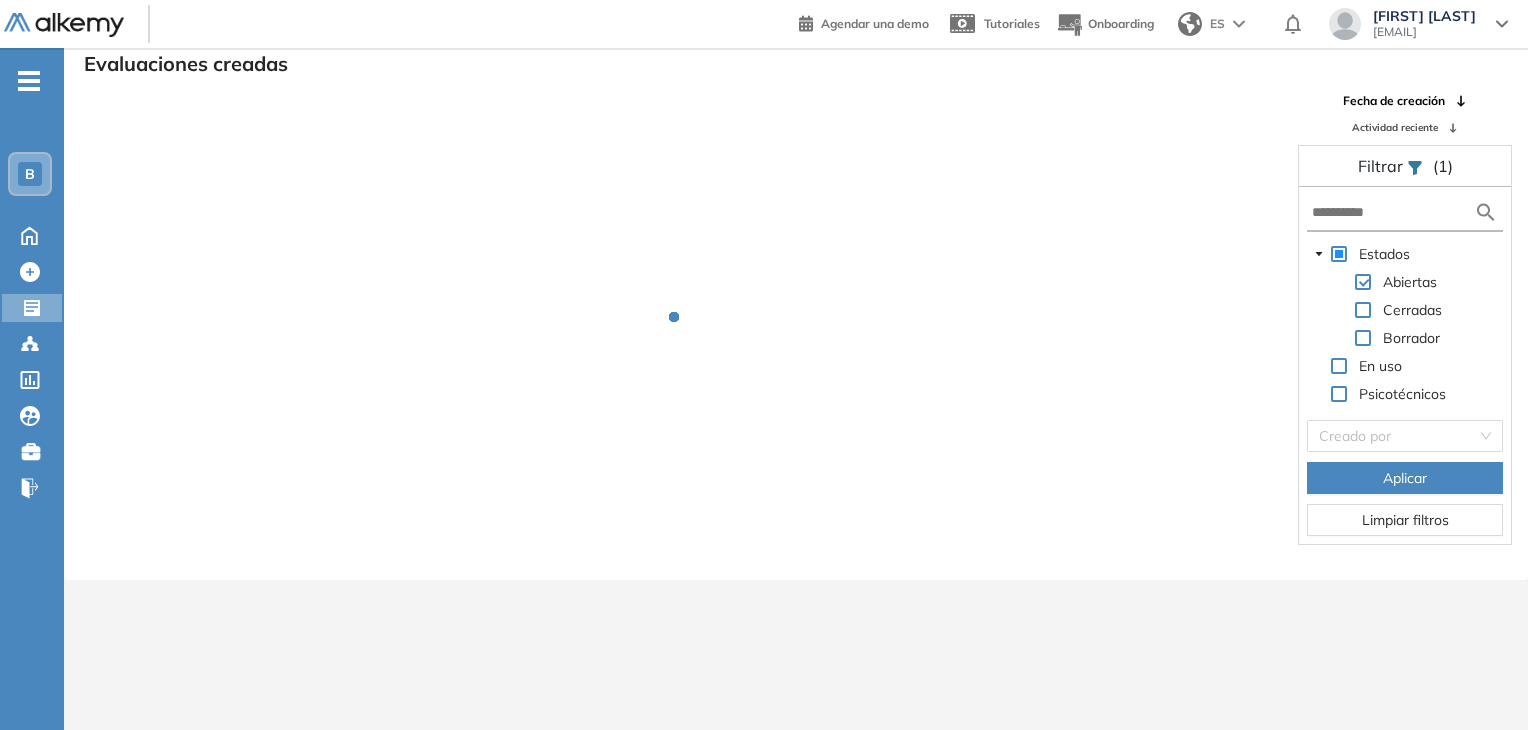 scroll, scrollTop: 48, scrollLeft: 0, axis: vertical 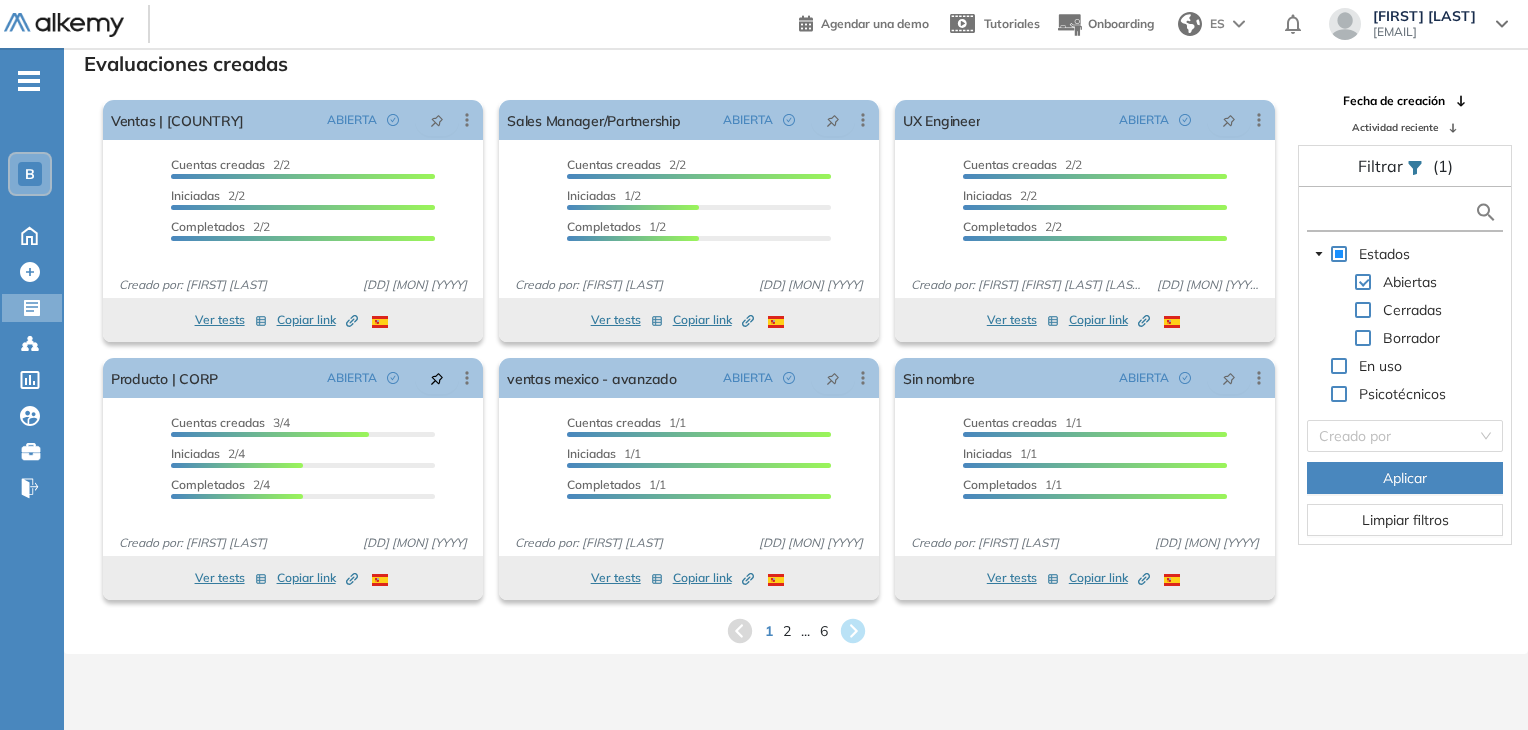 click at bounding box center [1393, 212] 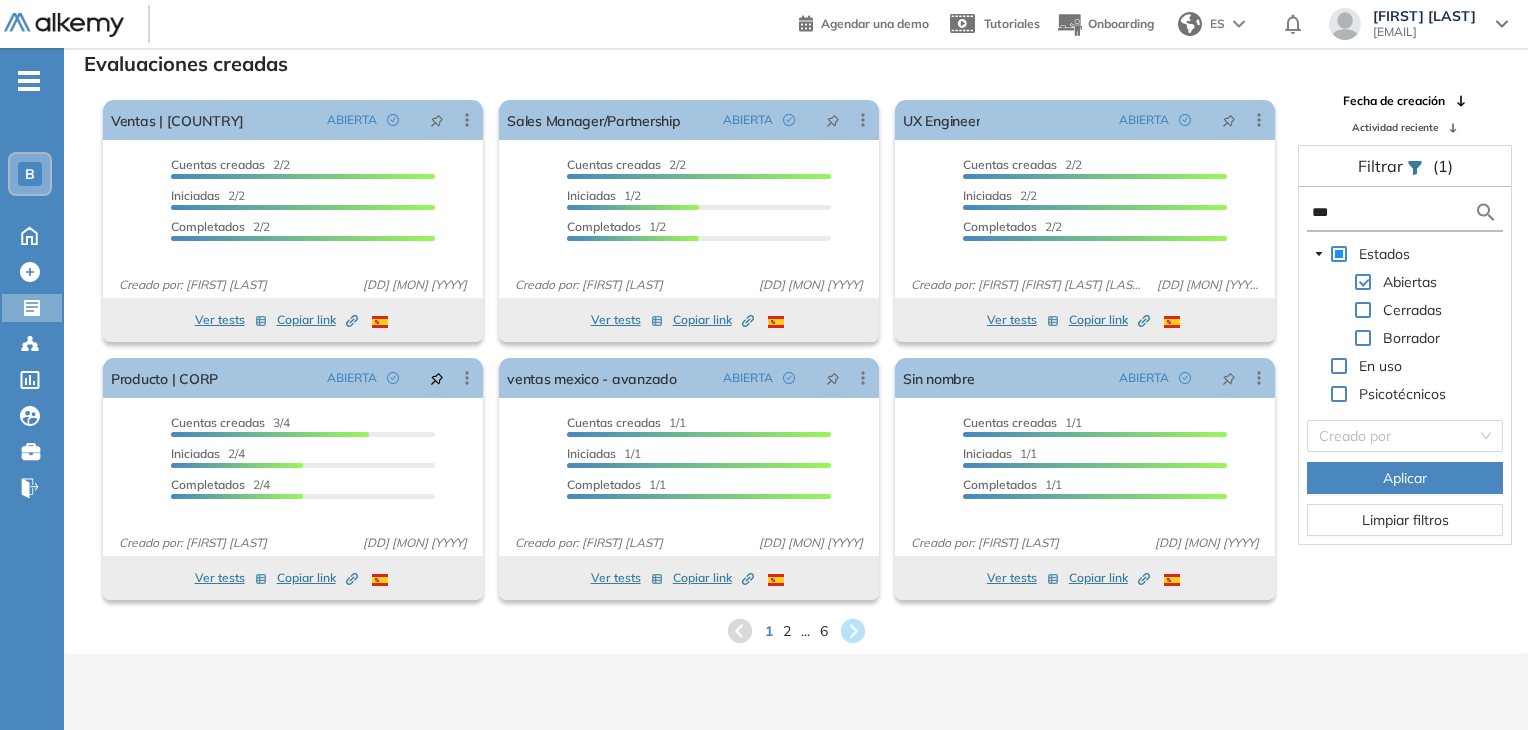 type on "***" 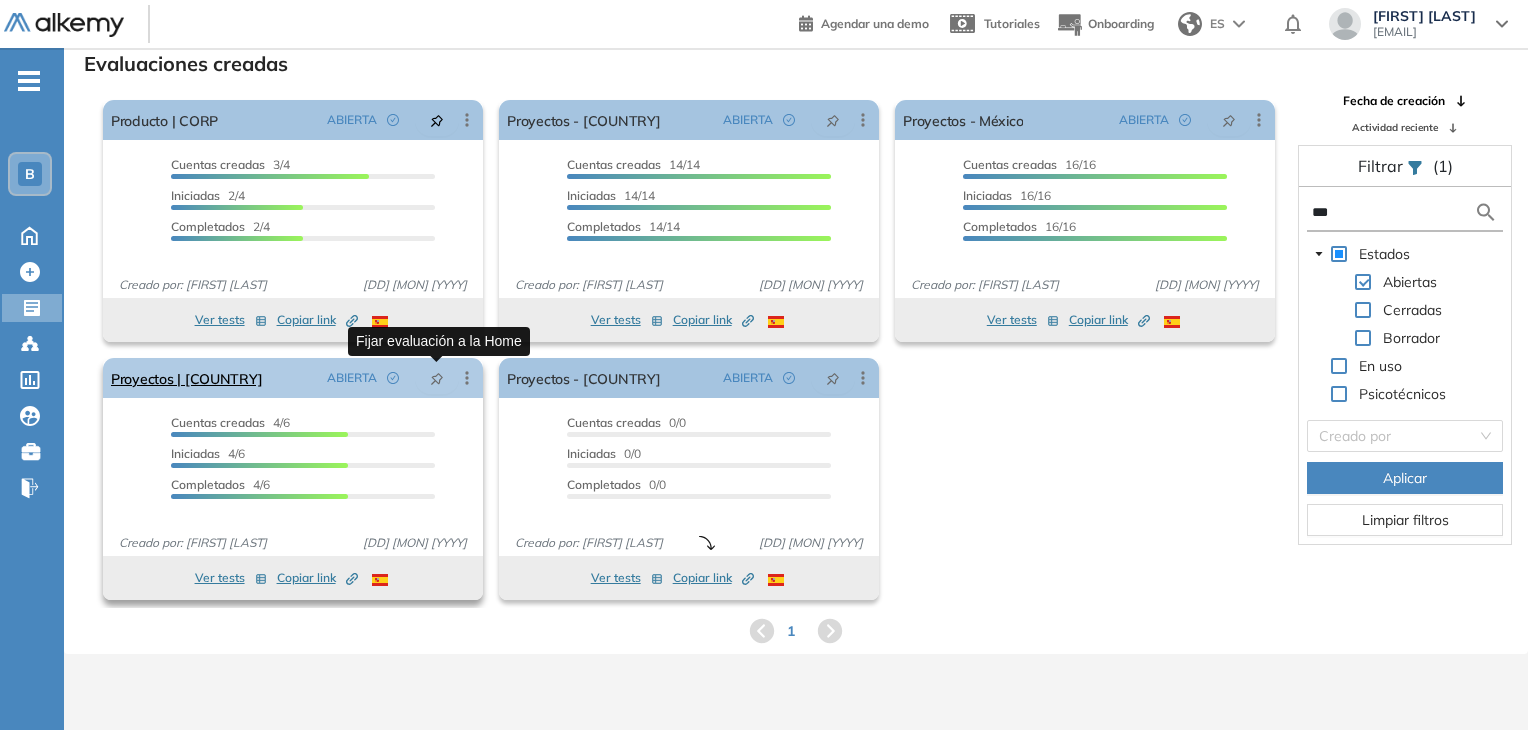 click 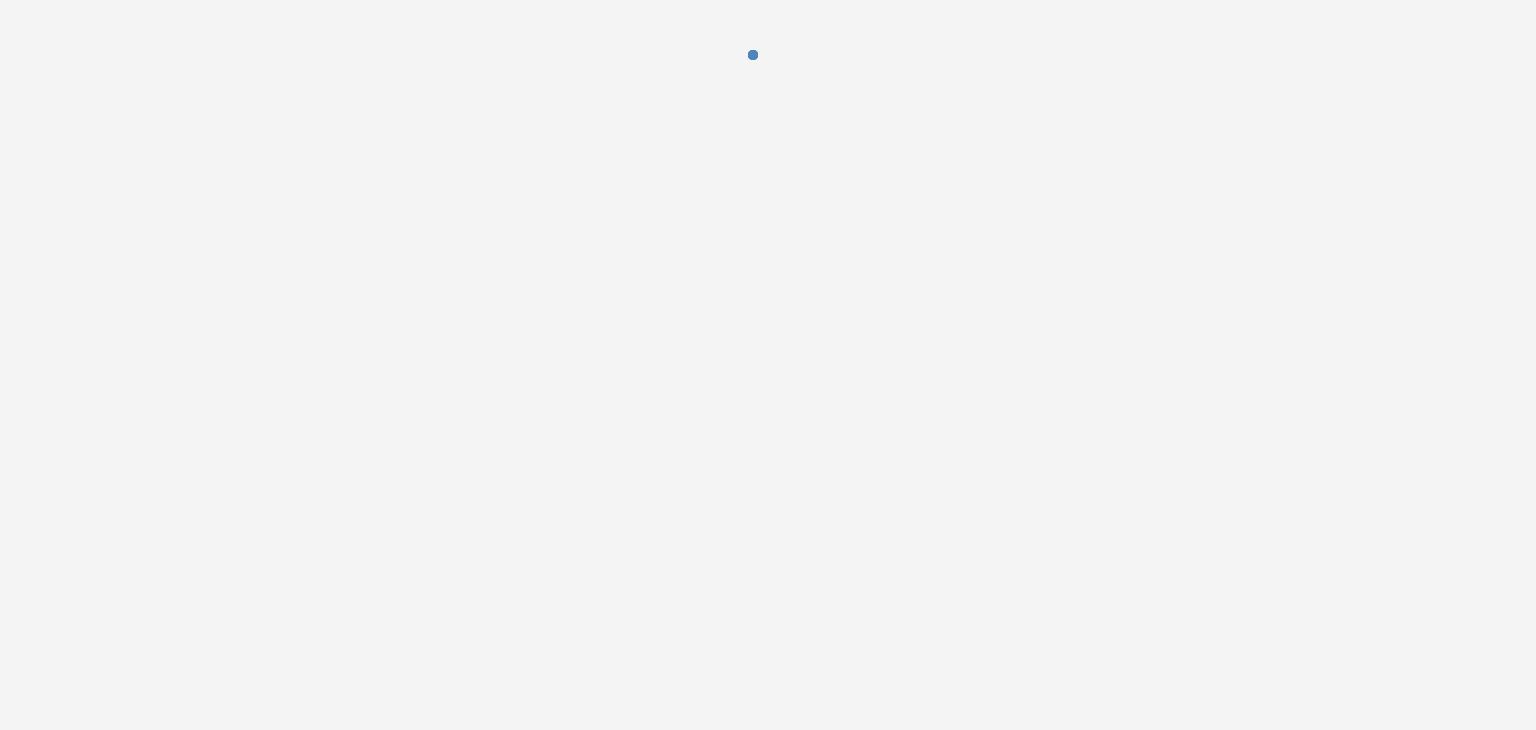 scroll, scrollTop: 0, scrollLeft: 0, axis: both 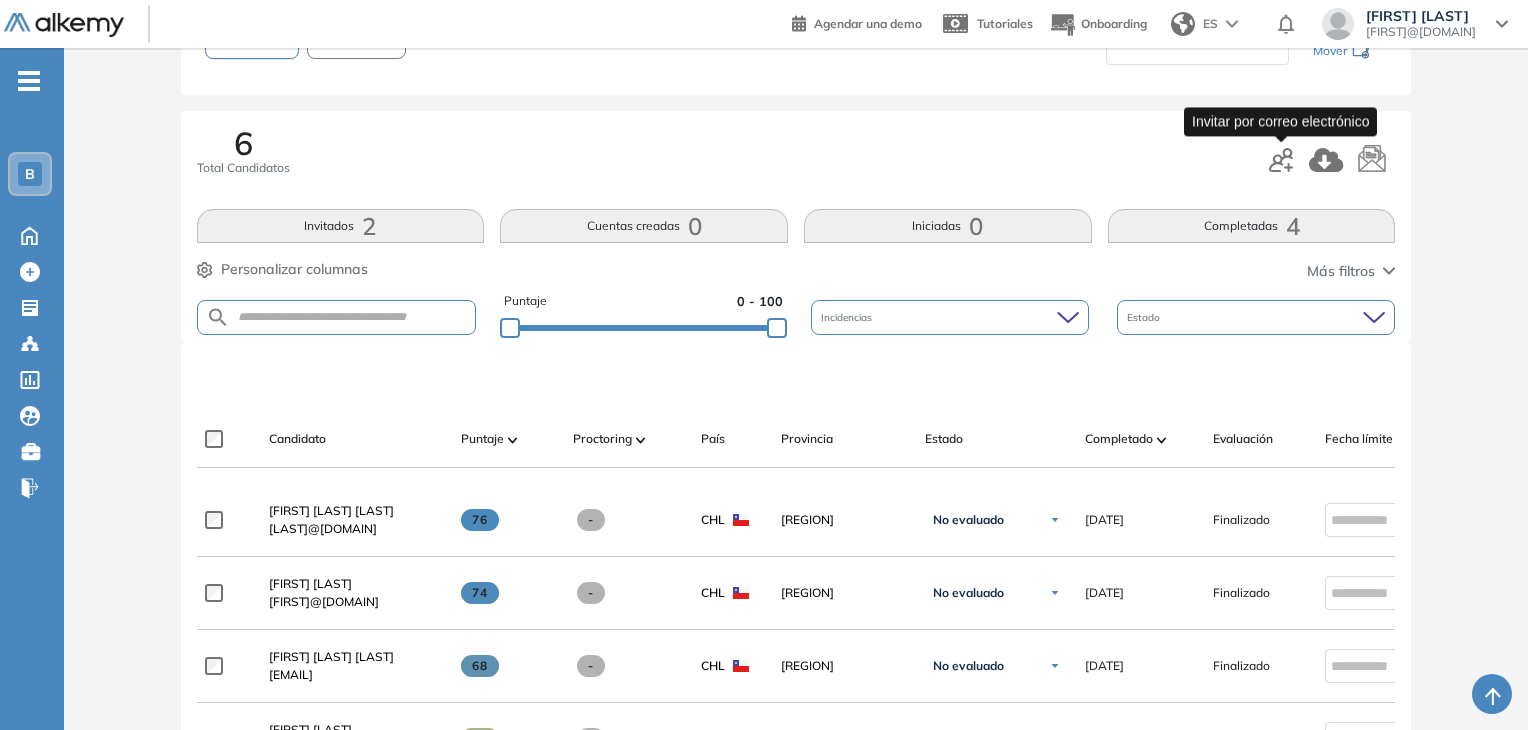 click 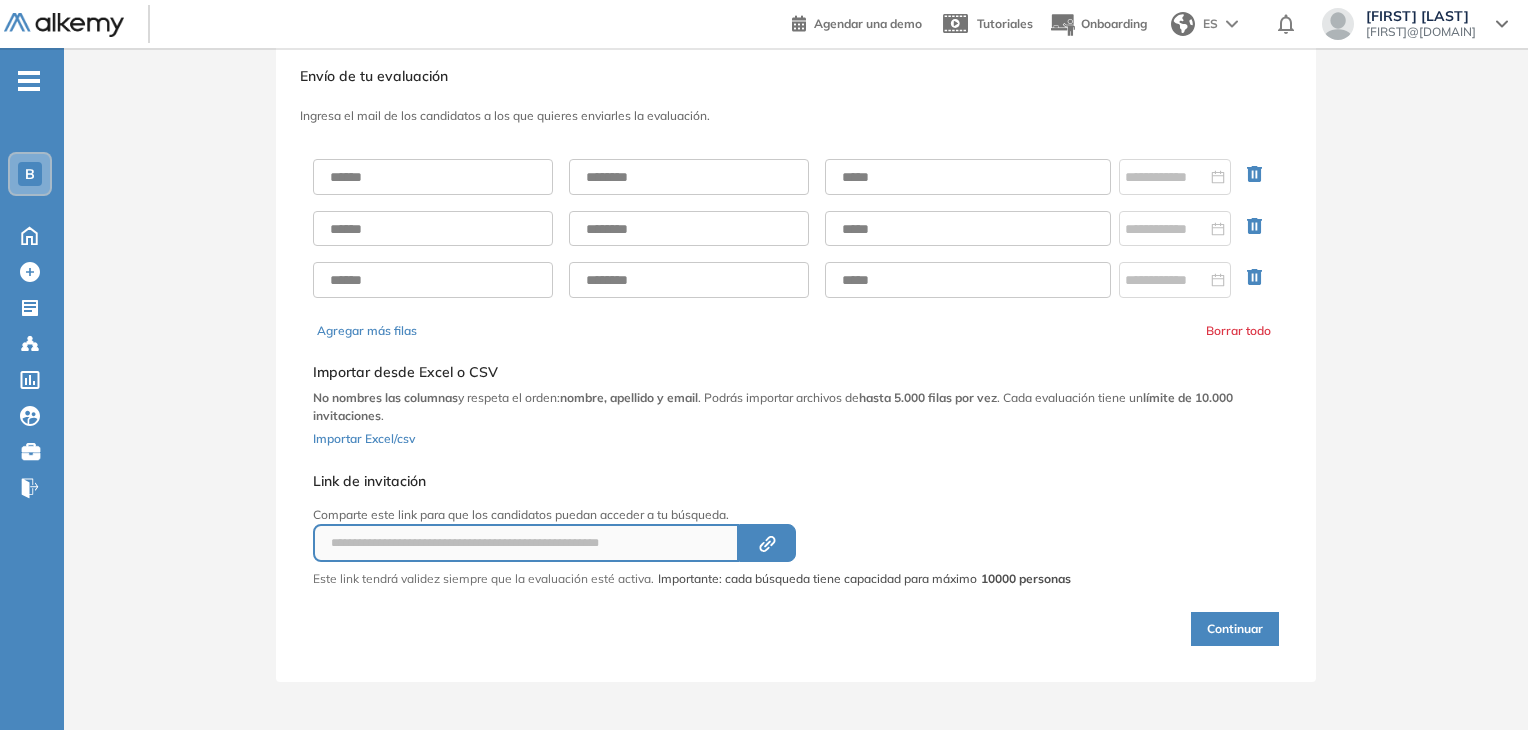 scroll, scrollTop: 42, scrollLeft: 0, axis: vertical 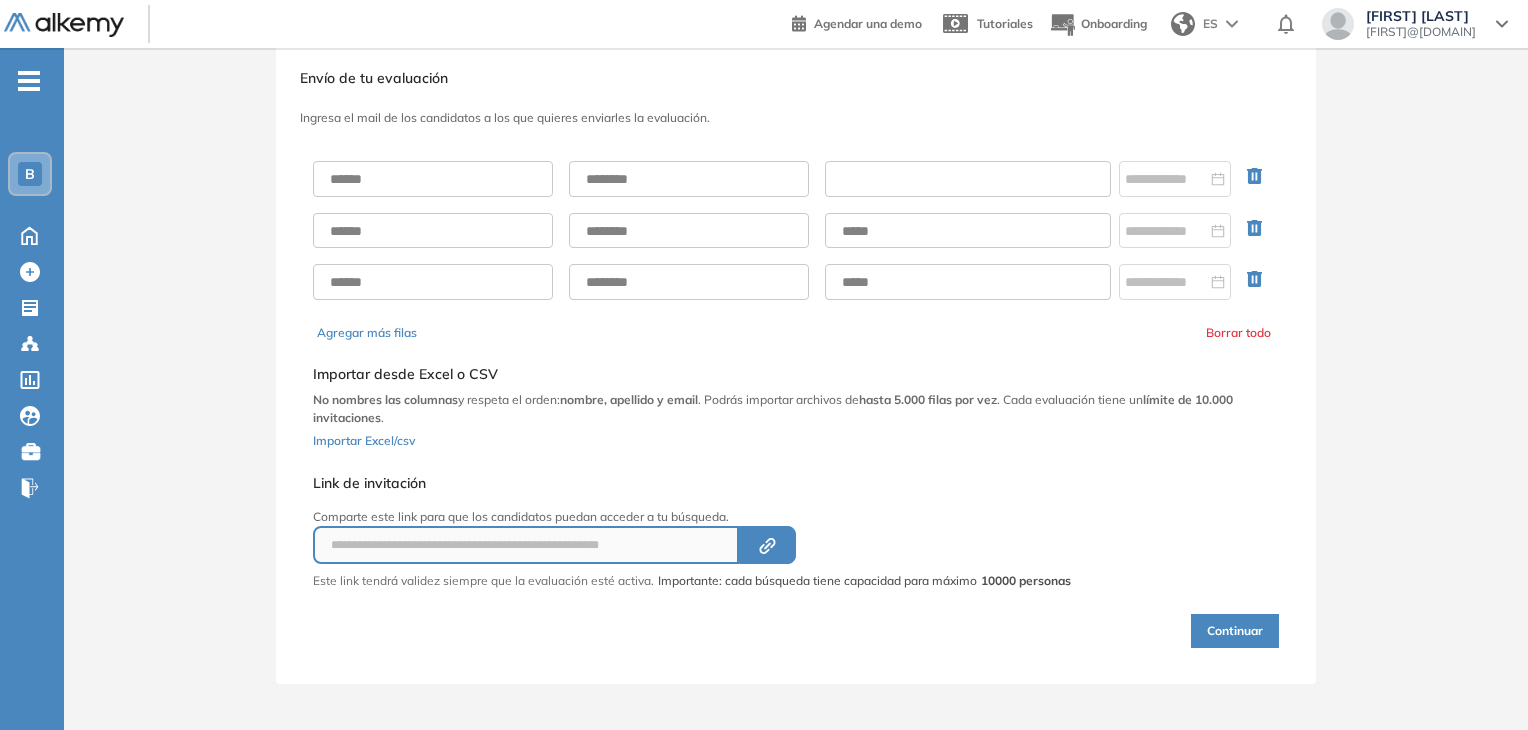 click at bounding box center (968, 179) 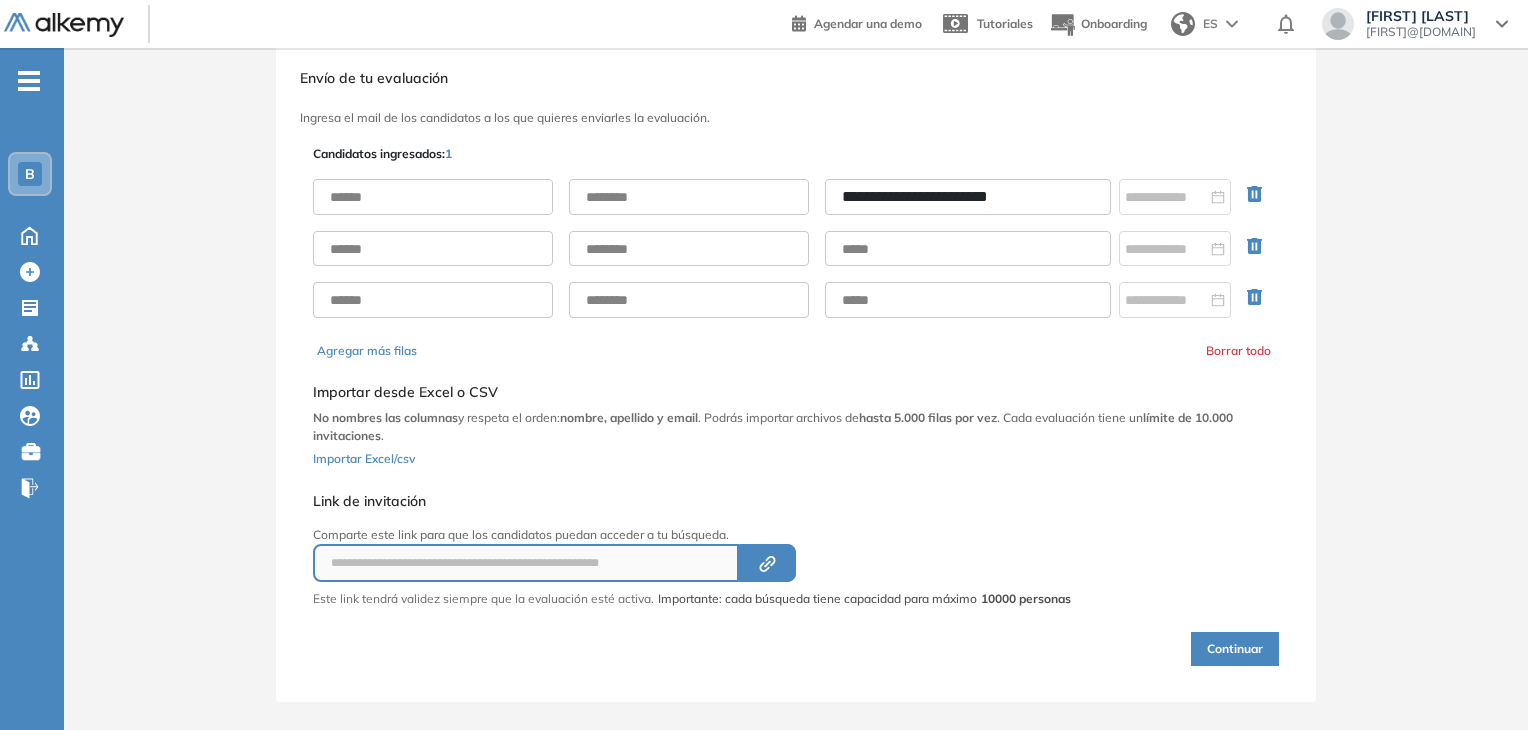 type on "**********" 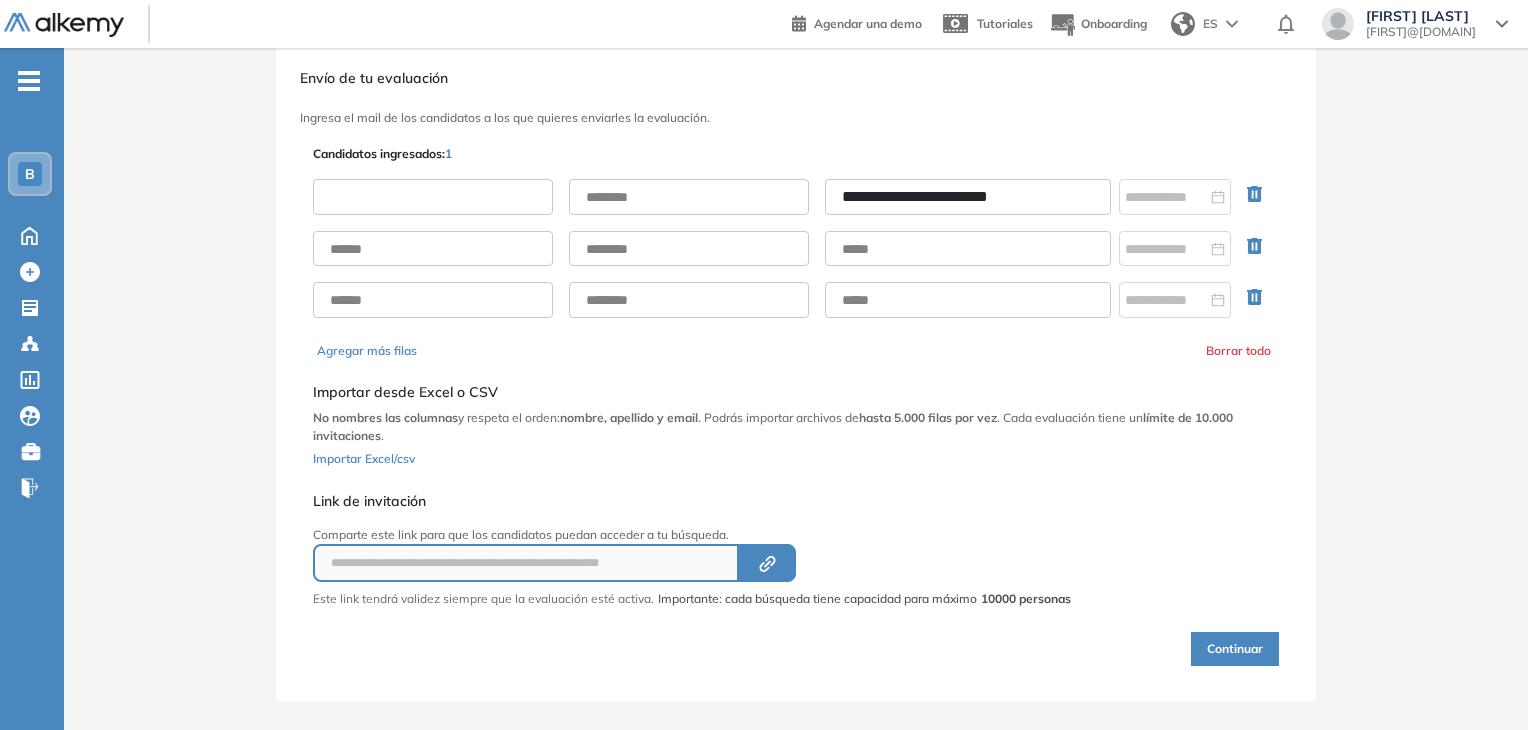 click at bounding box center (433, 197) 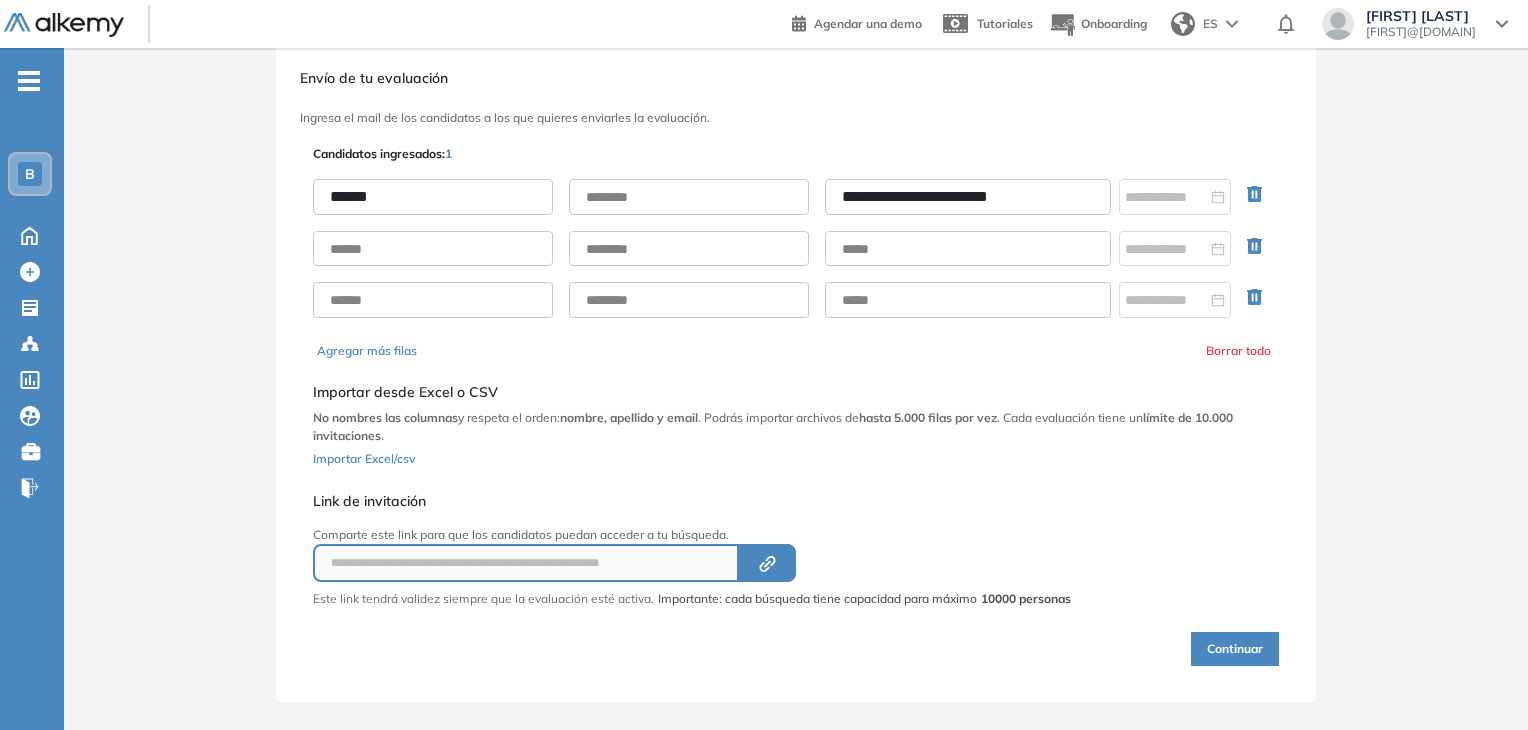type on "******" 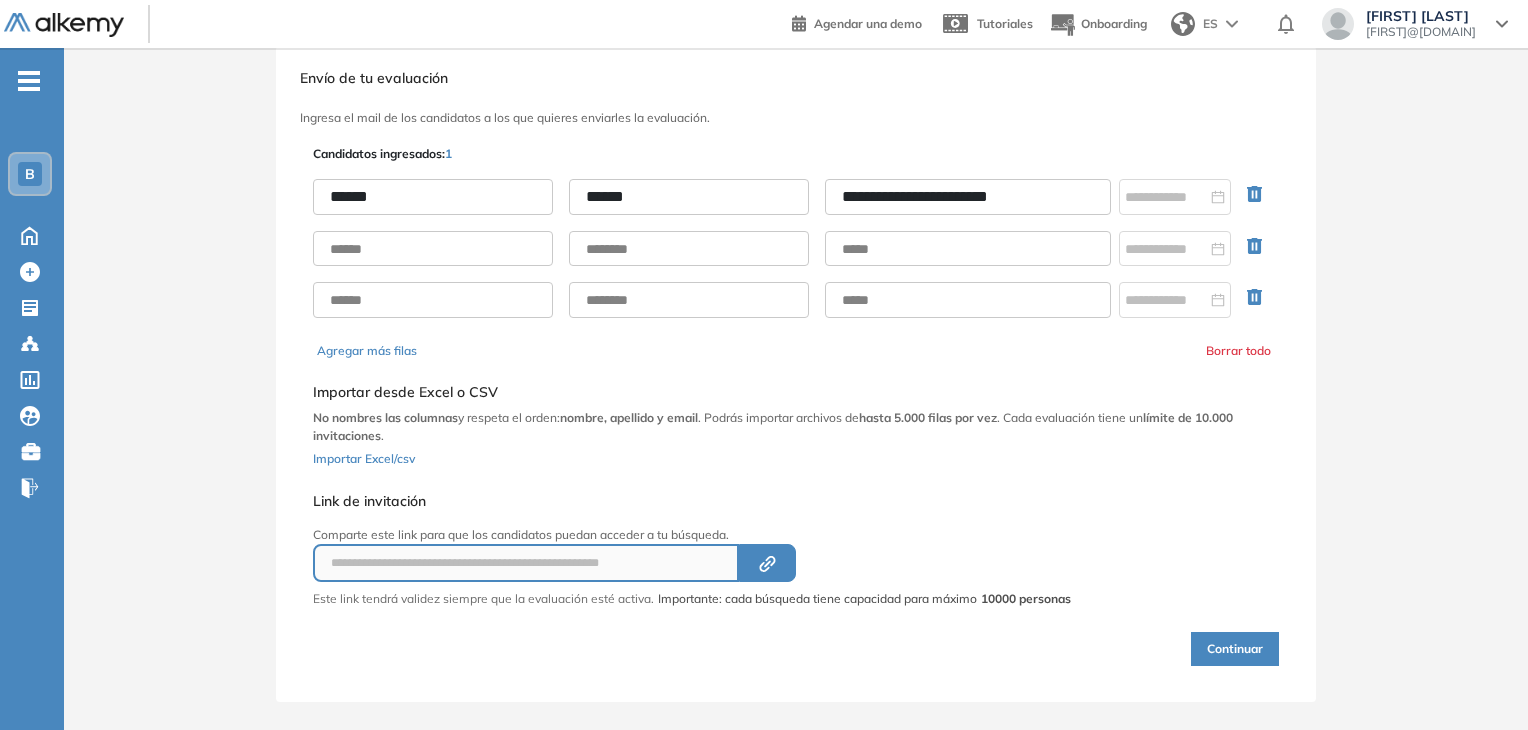 type on "******" 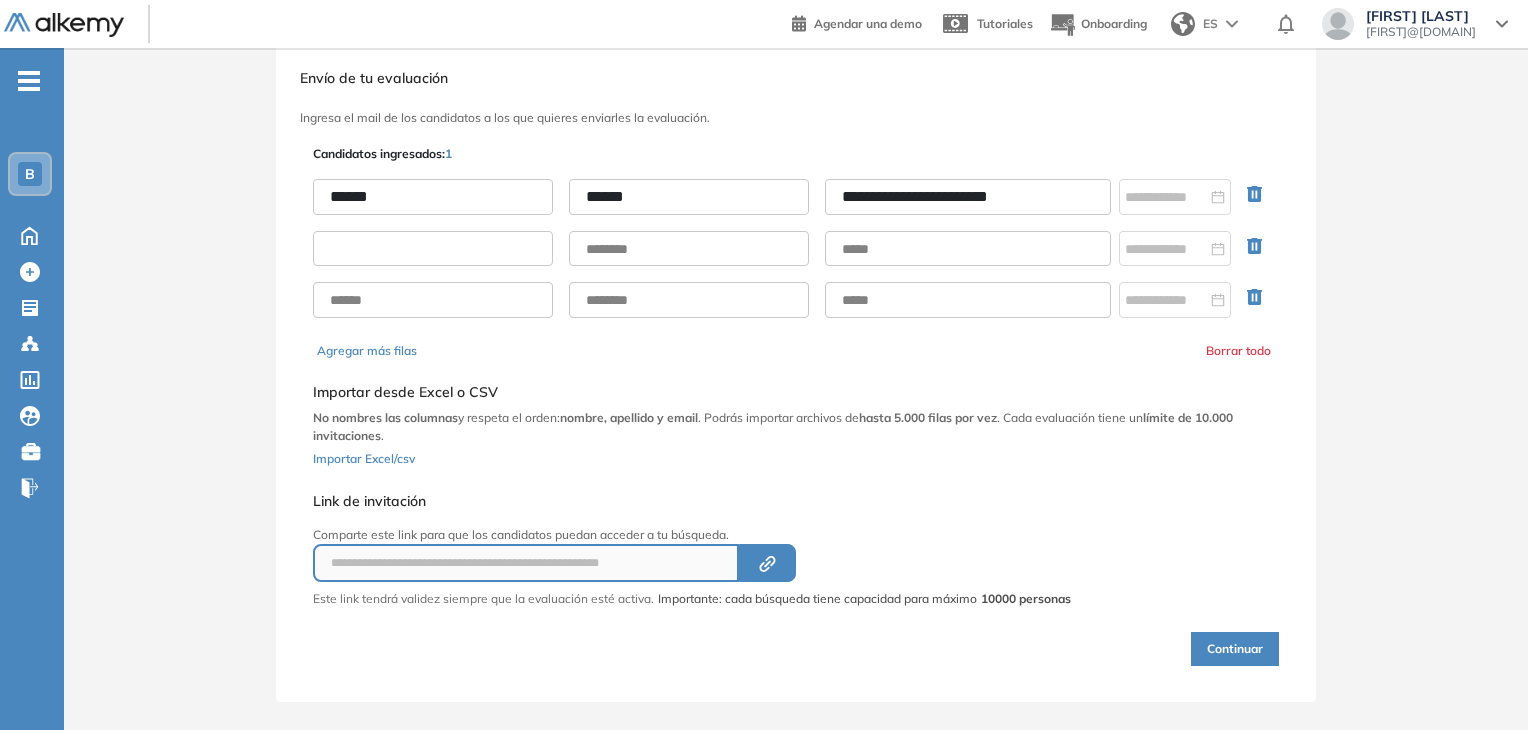 click at bounding box center [433, 249] 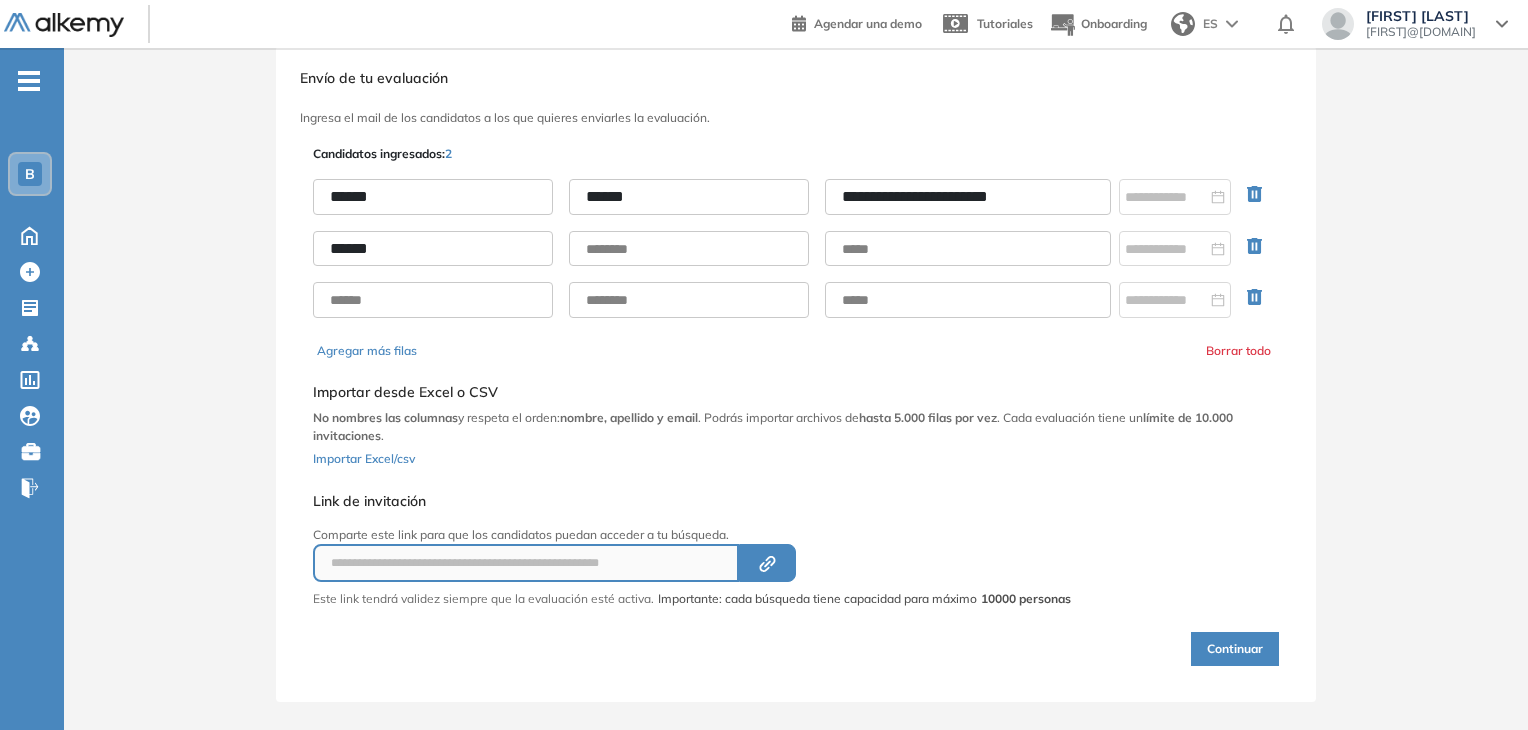 type on "******" 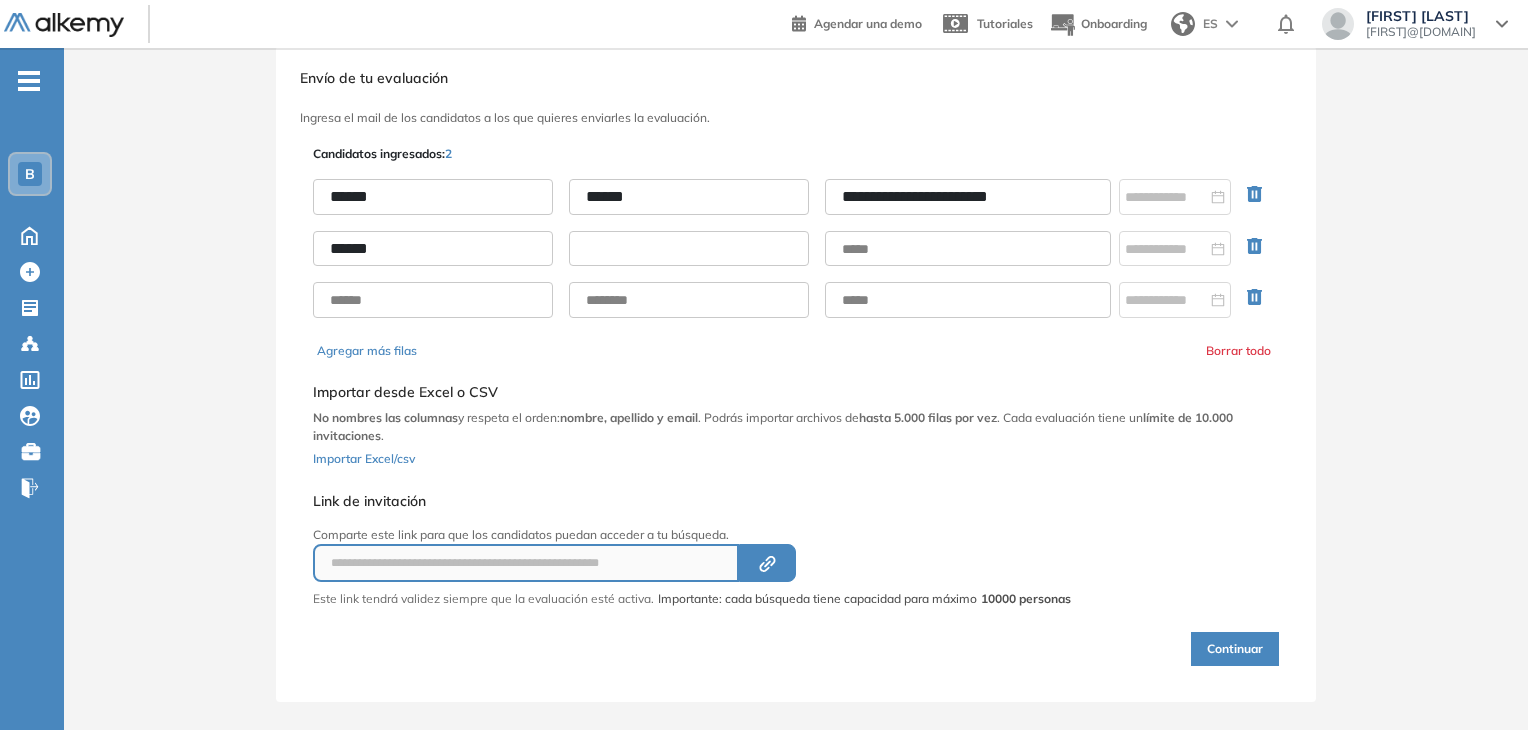 click at bounding box center [689, 249] 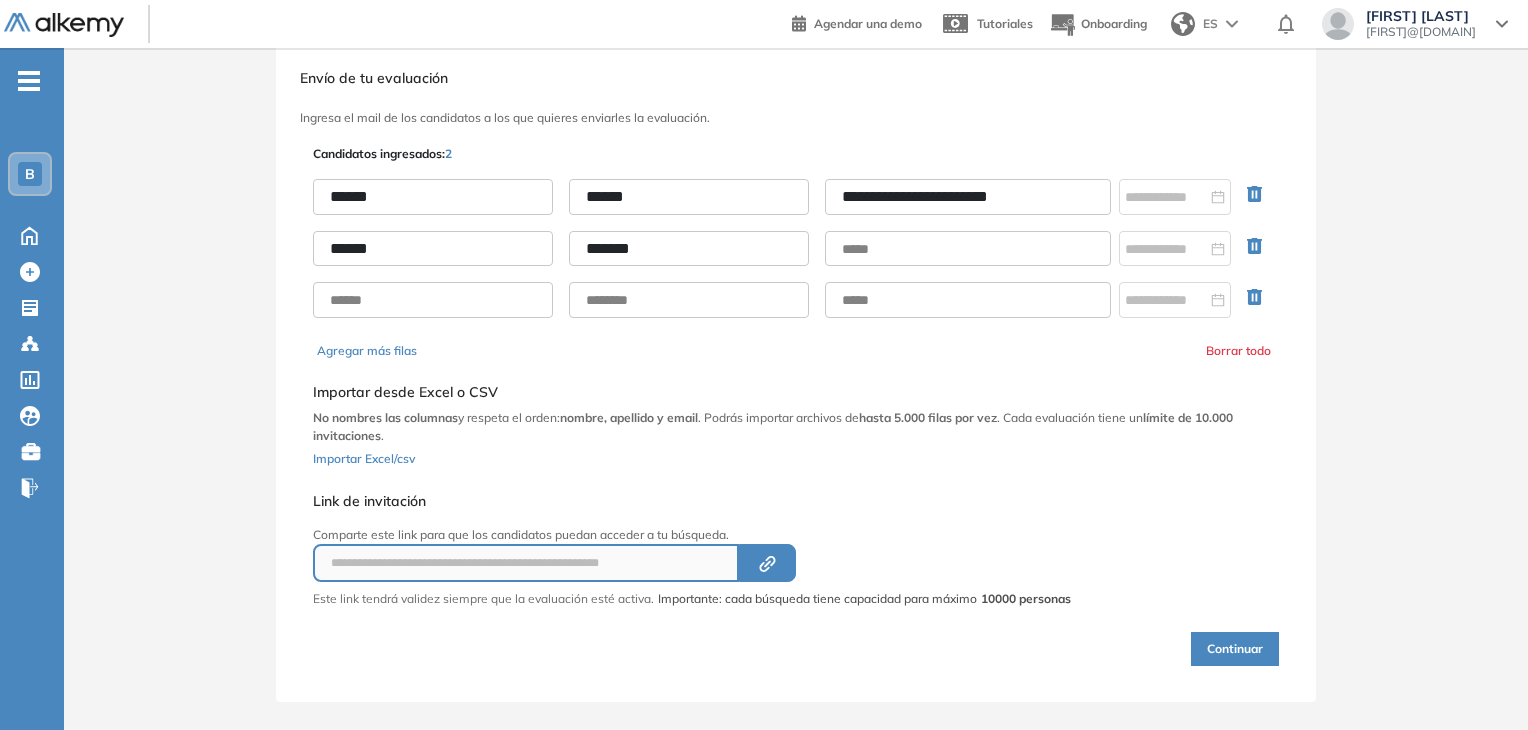 type on "*******" 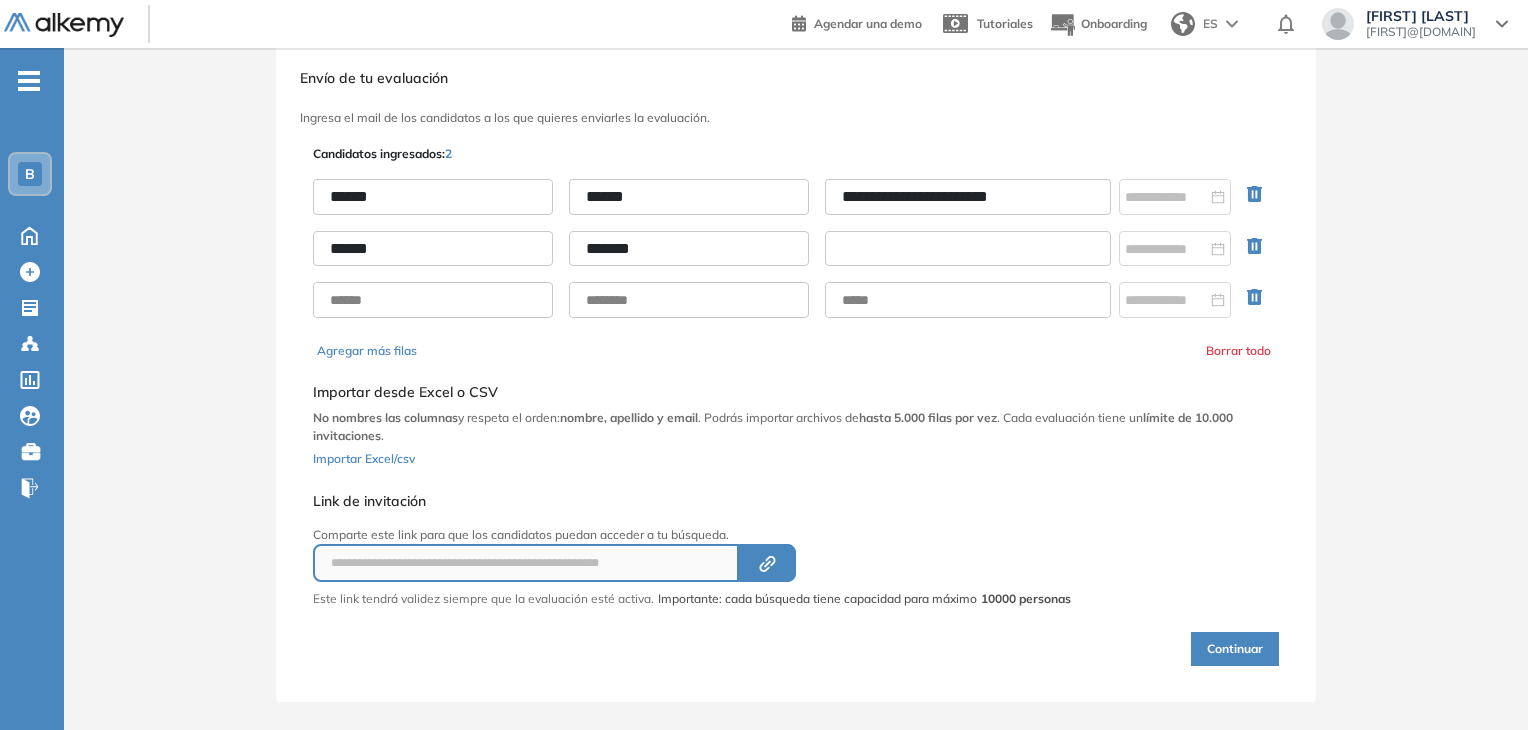 paste on "**********" 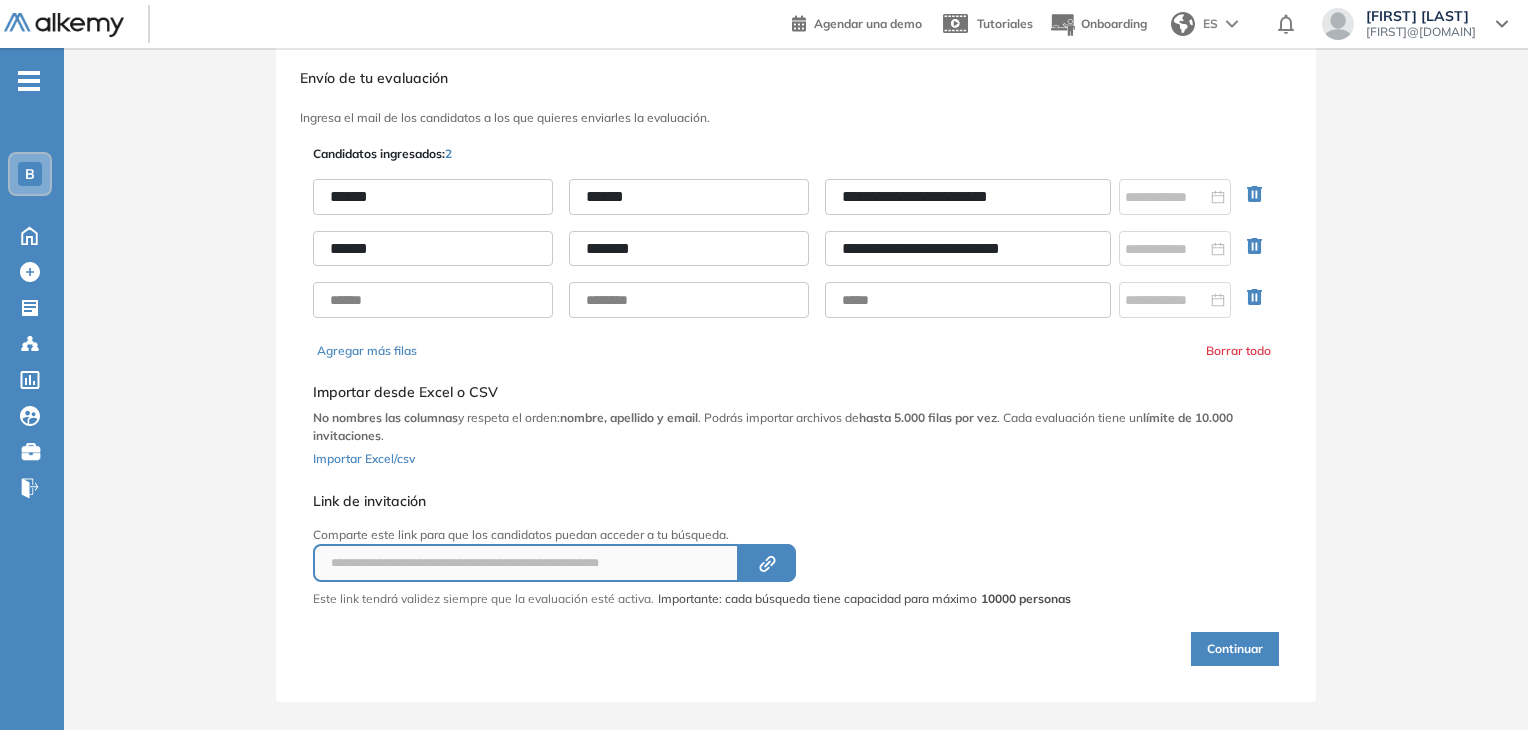 type on "**********" 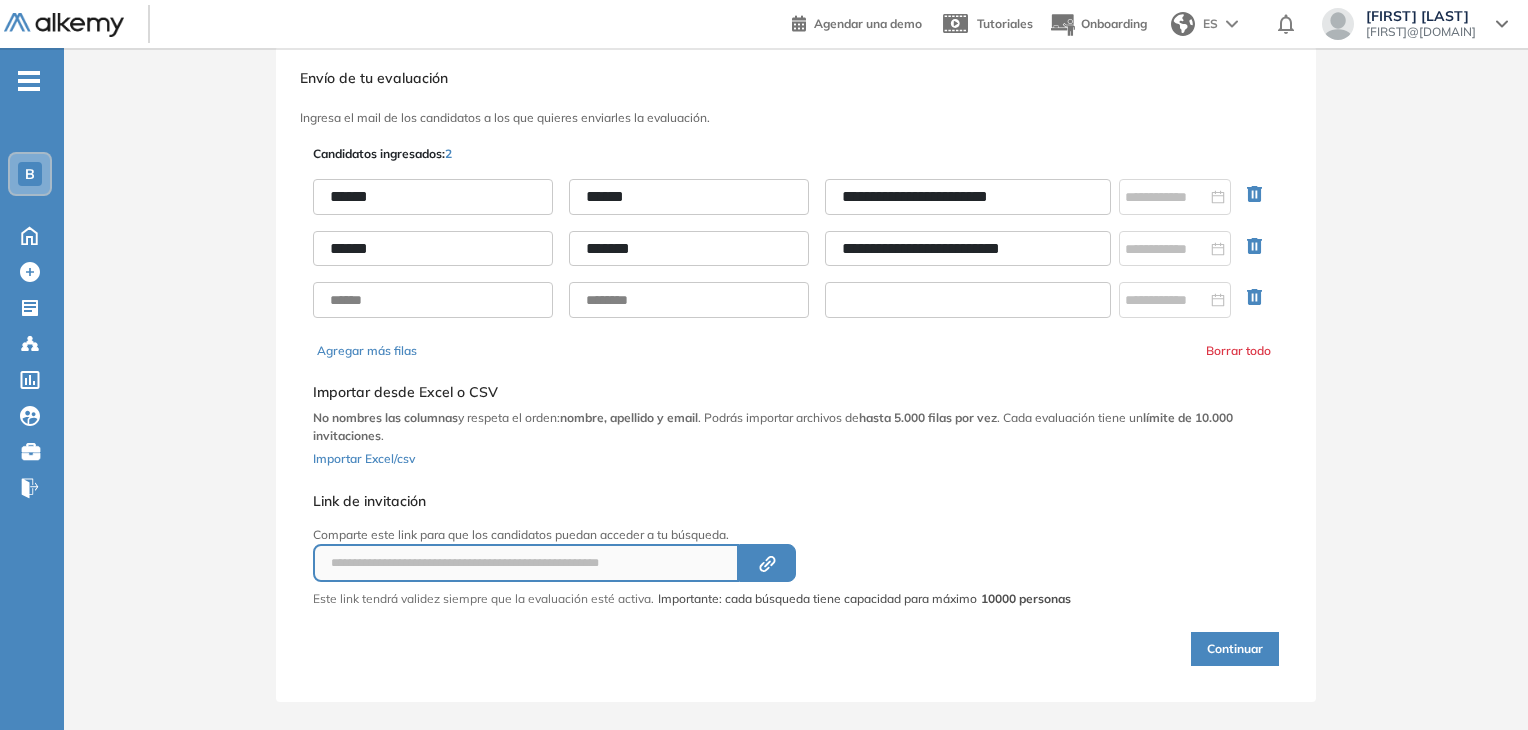click at bounding box center (968, 300) 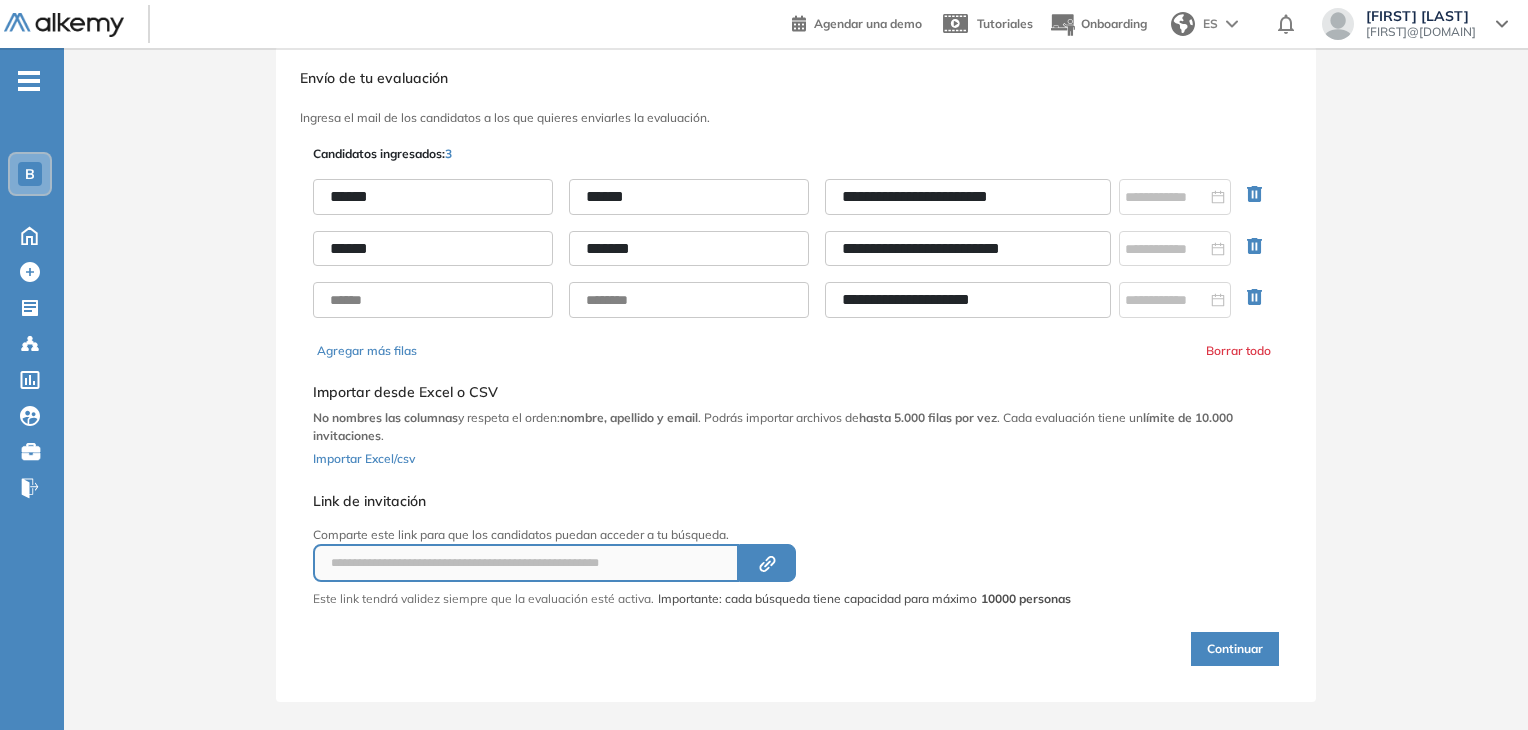 type on "**********" 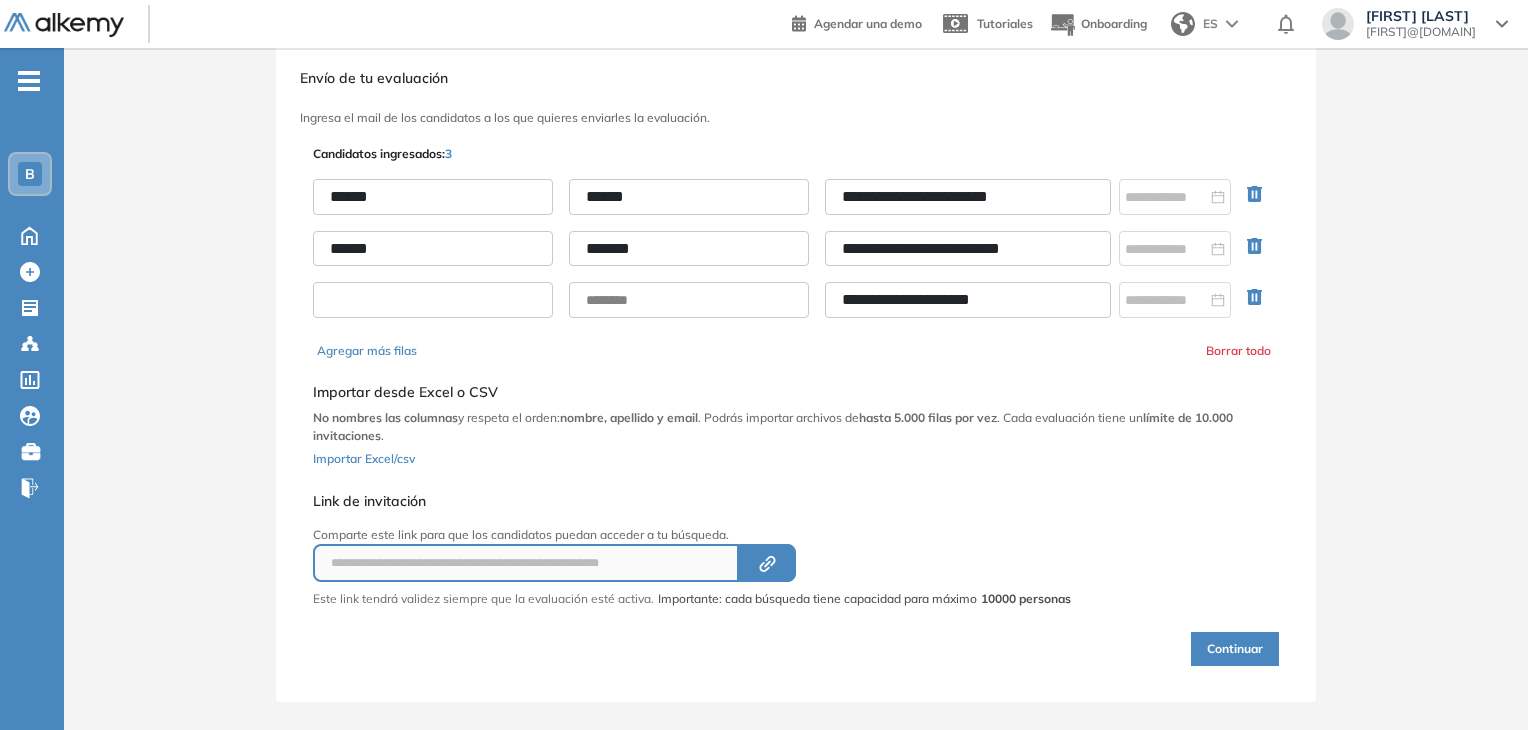 click at bounding box center (433, 300) 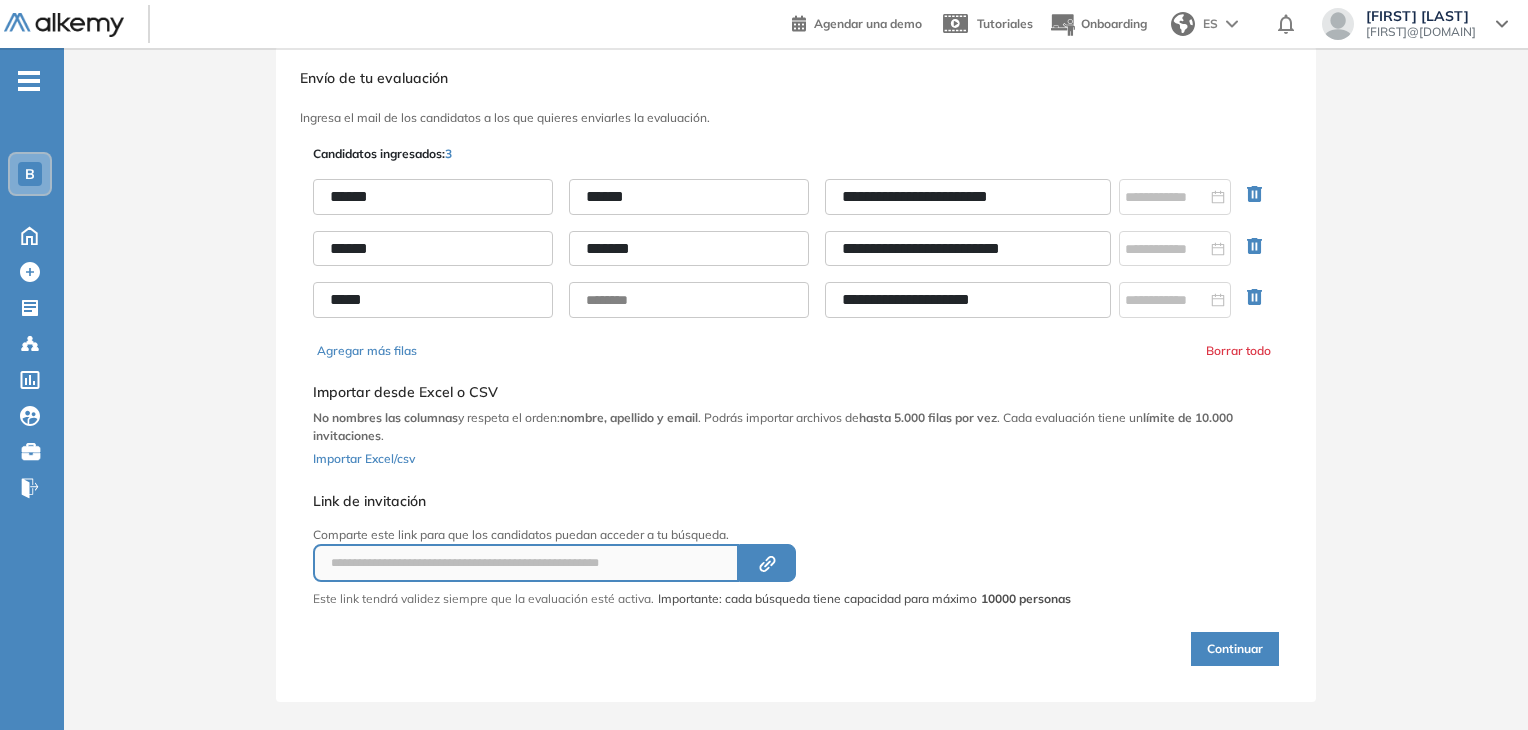type on "*****" 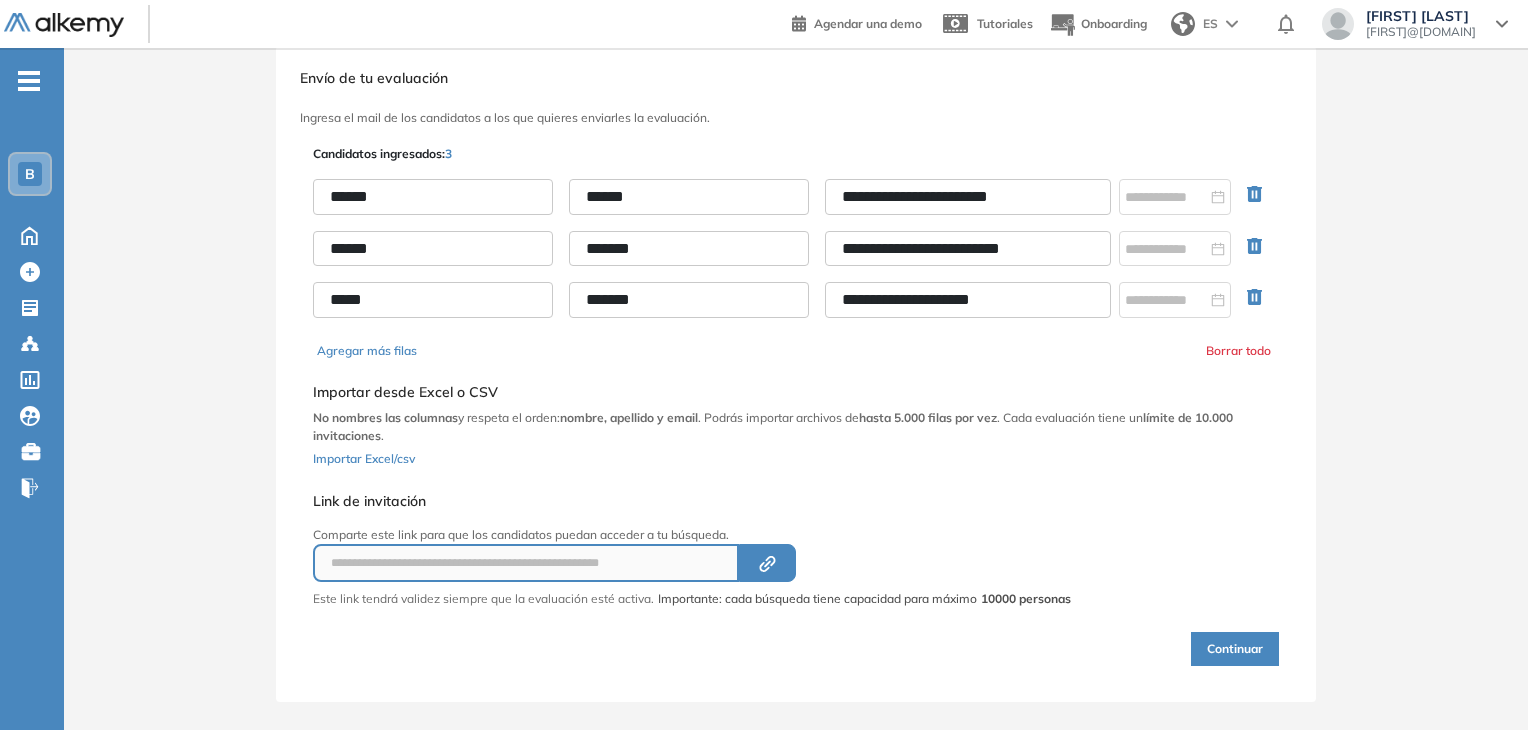 type on "*******" 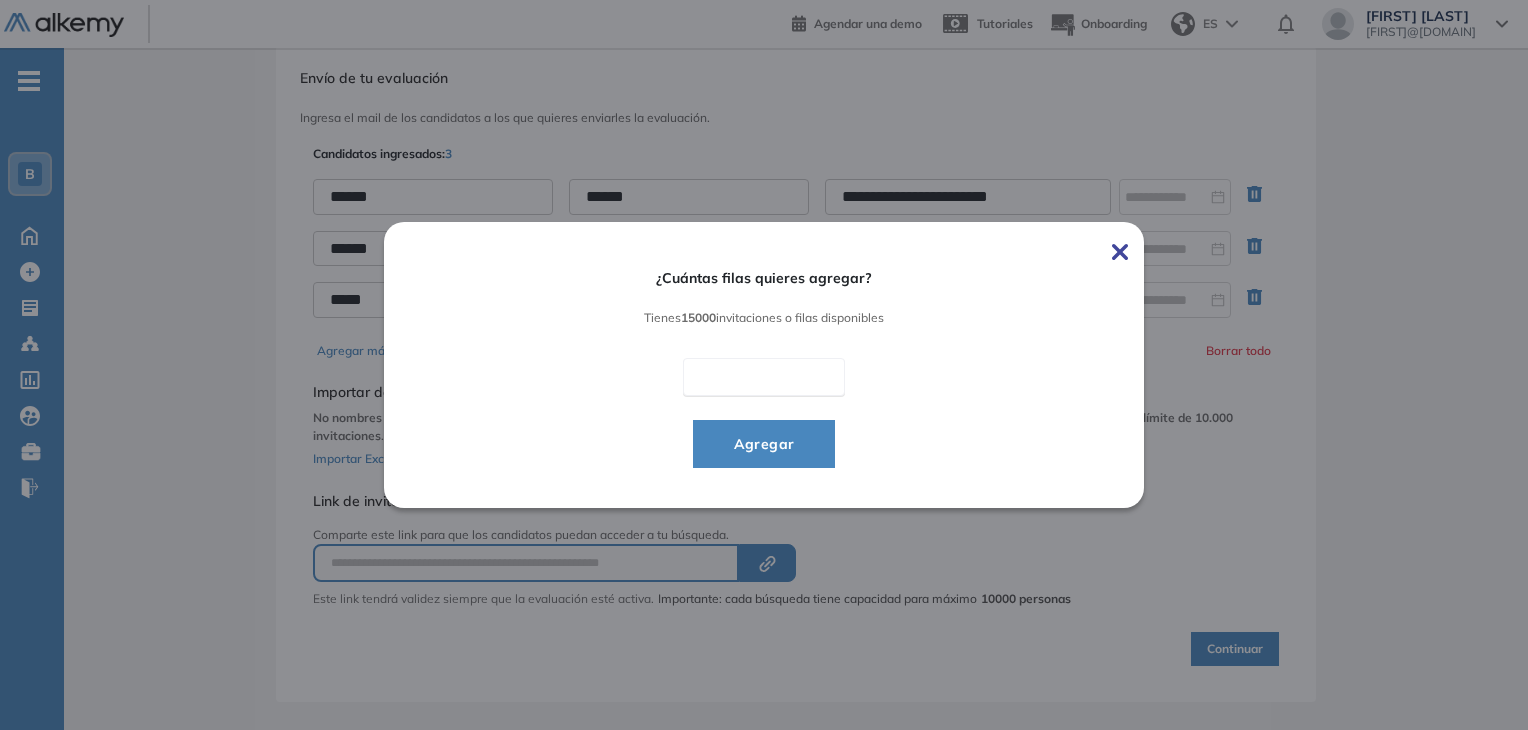 click on "Agregar" at bounding box center (764, 444) 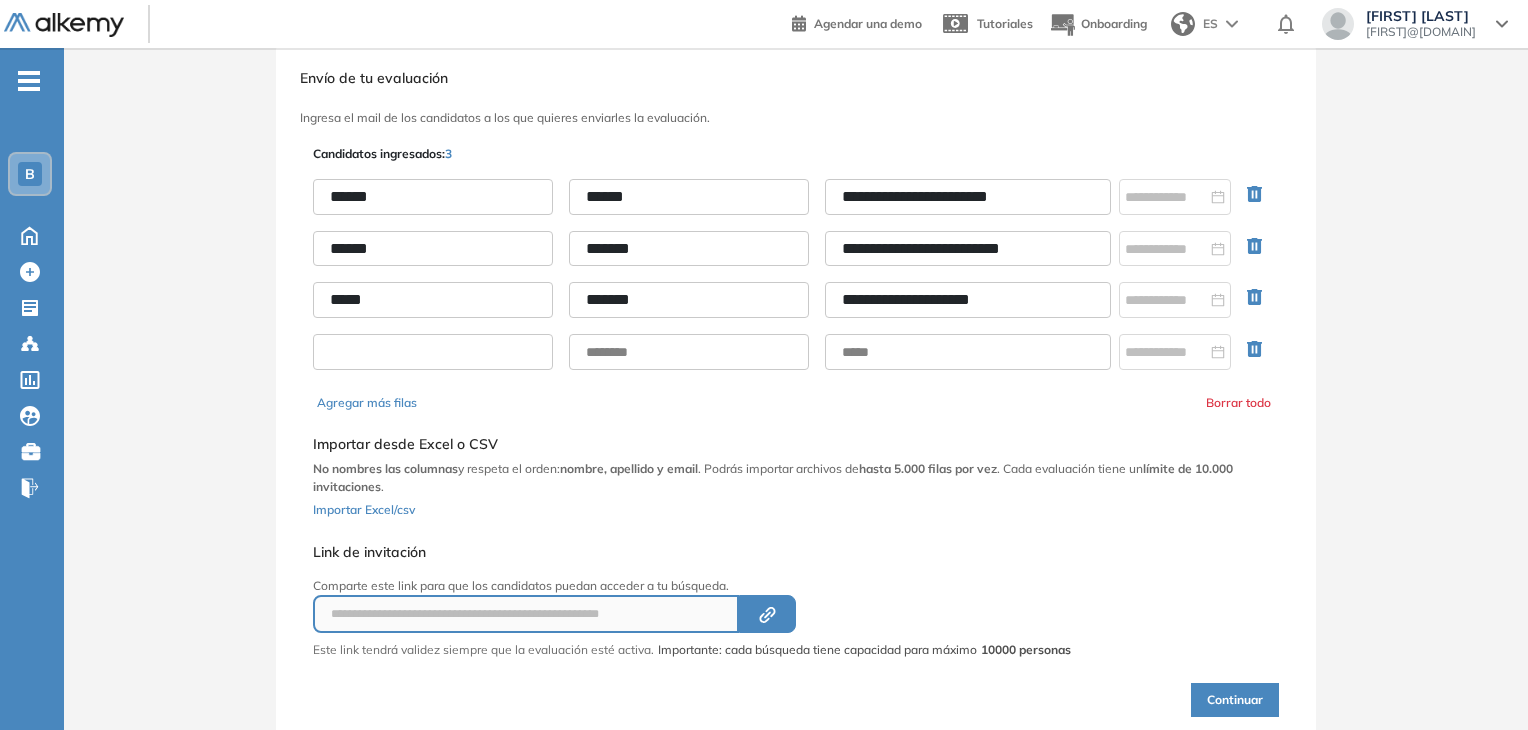 click at bounding box center [433, 352] 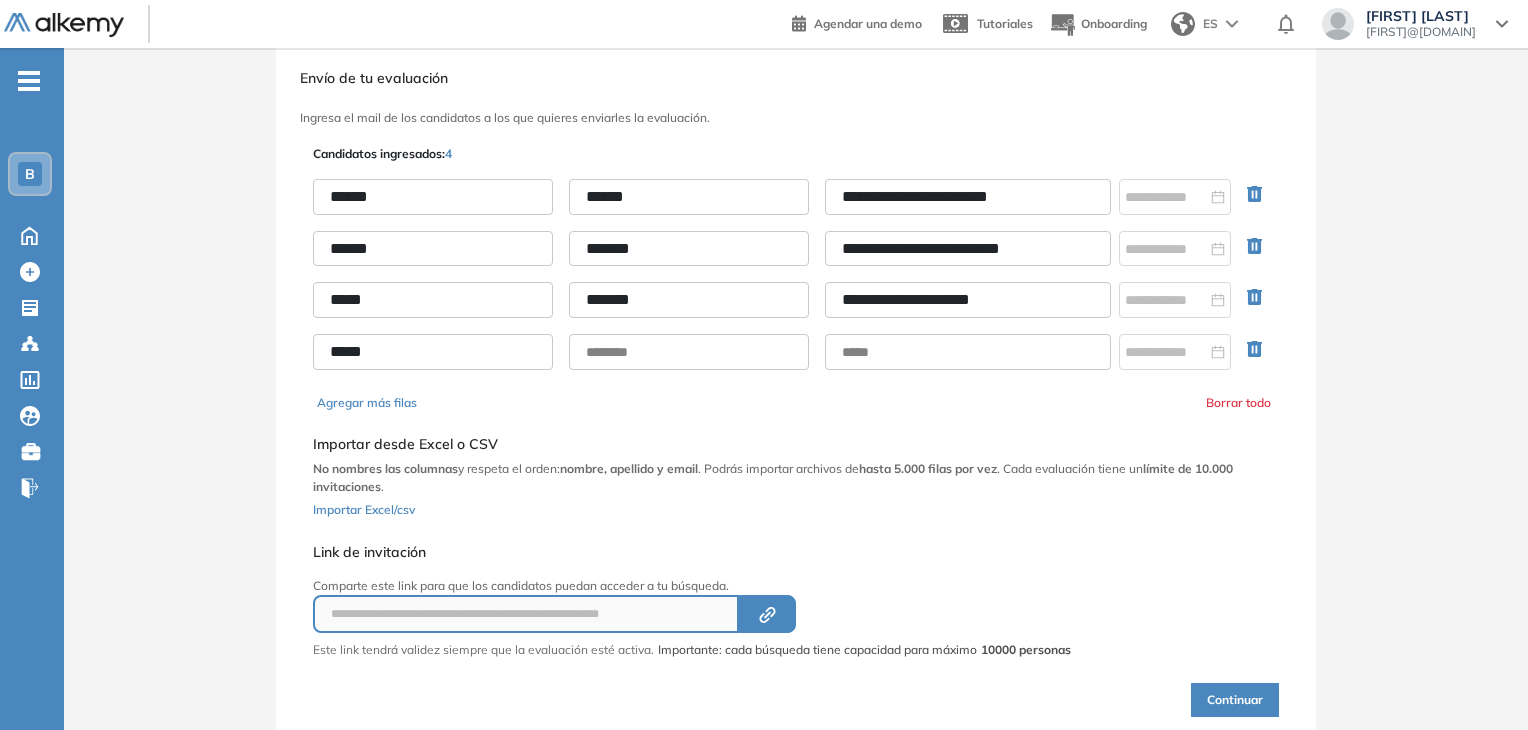 type on "*****" 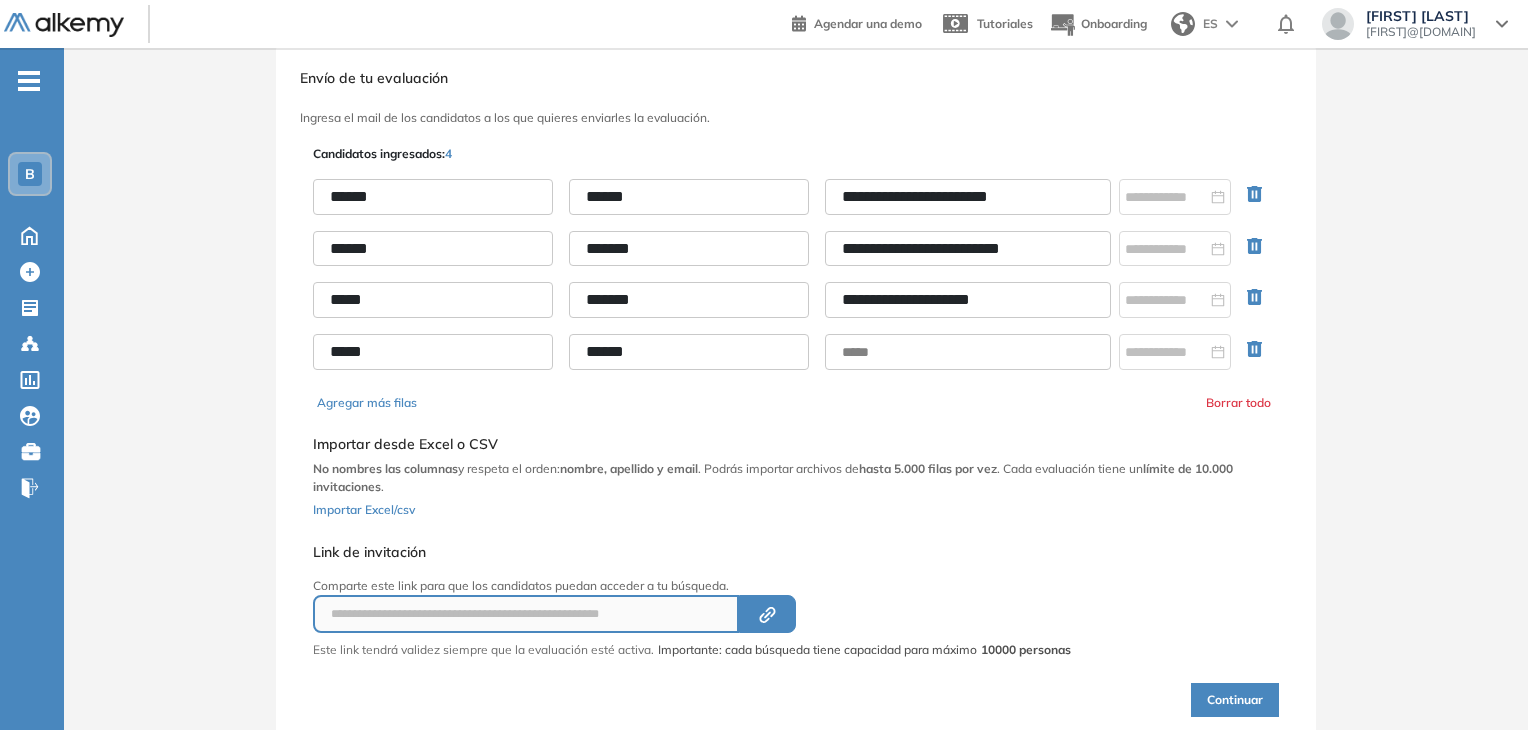 type on "******" 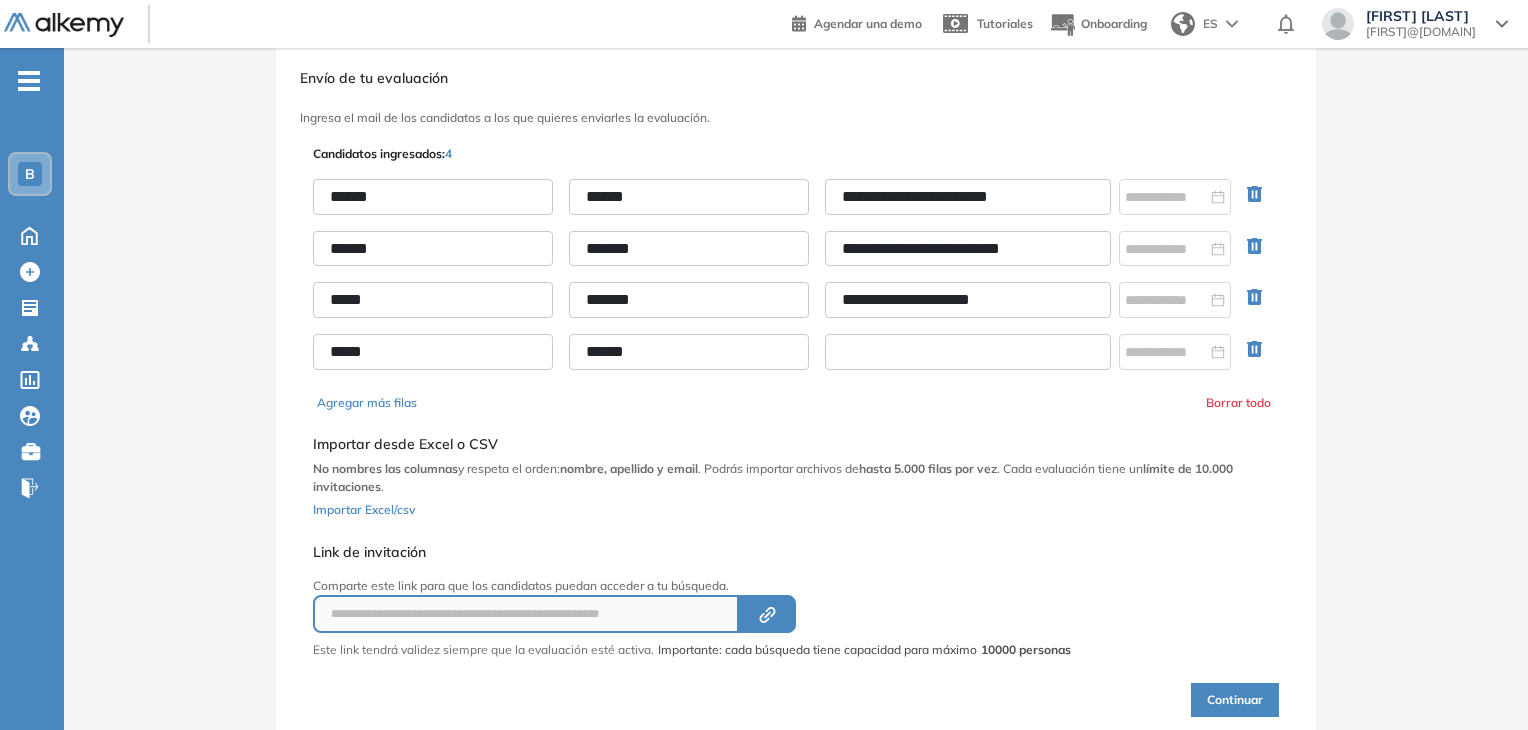 click at bounding box center [968, 352] 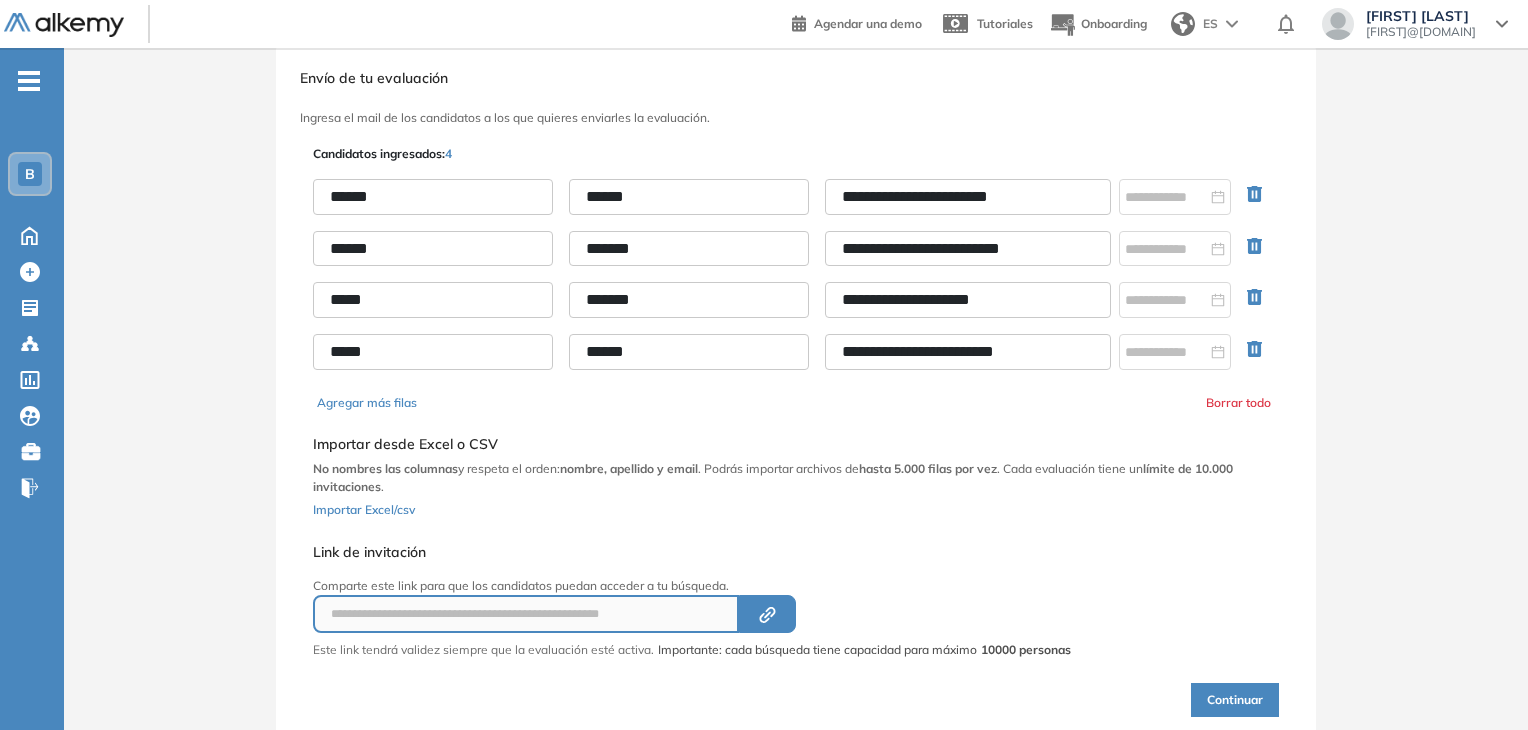 type on "**********" 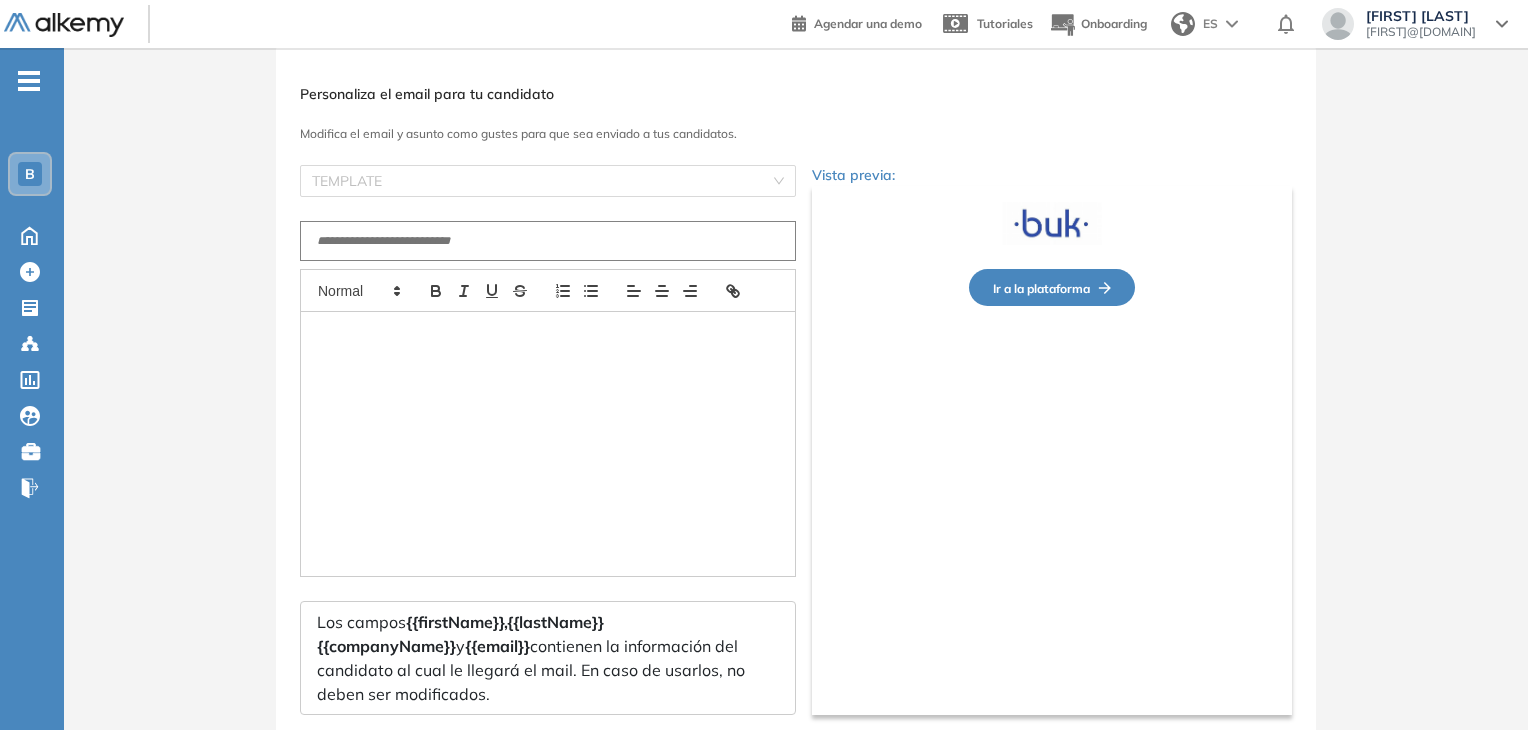 type on "**********" 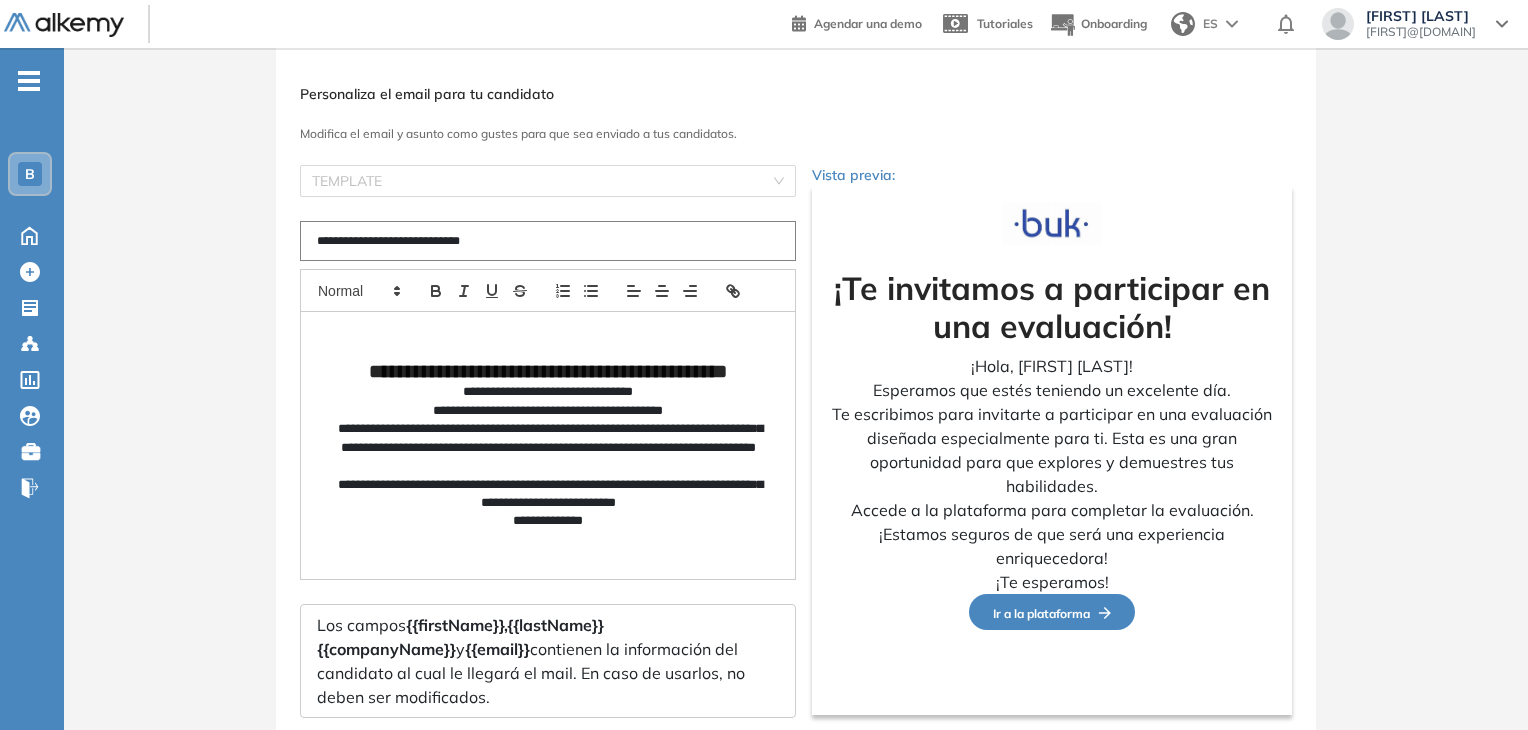 scroll, scrollTop: 172, scrollLeft: 0, axis: vertical 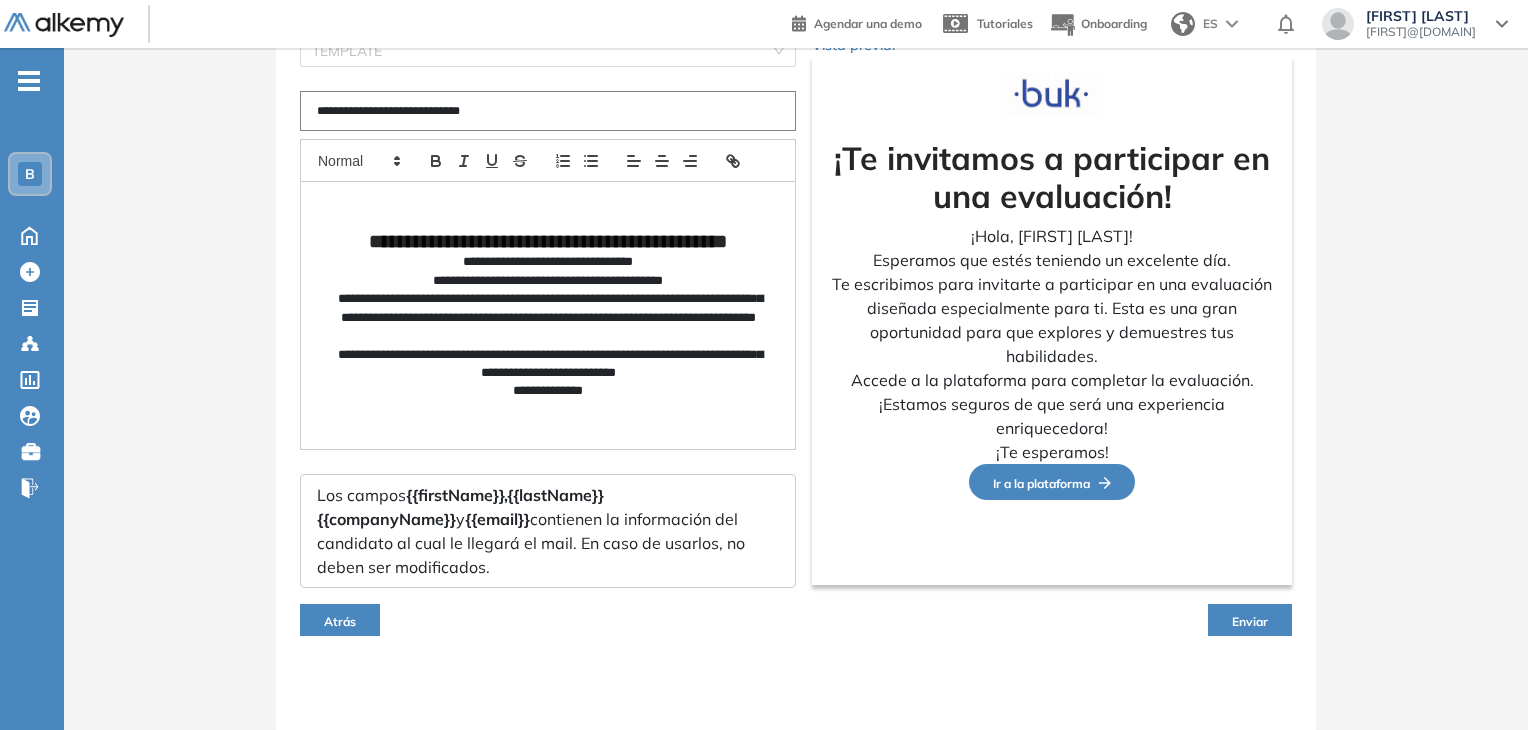 click on "Enviar" at bounding box center (1250, 621) 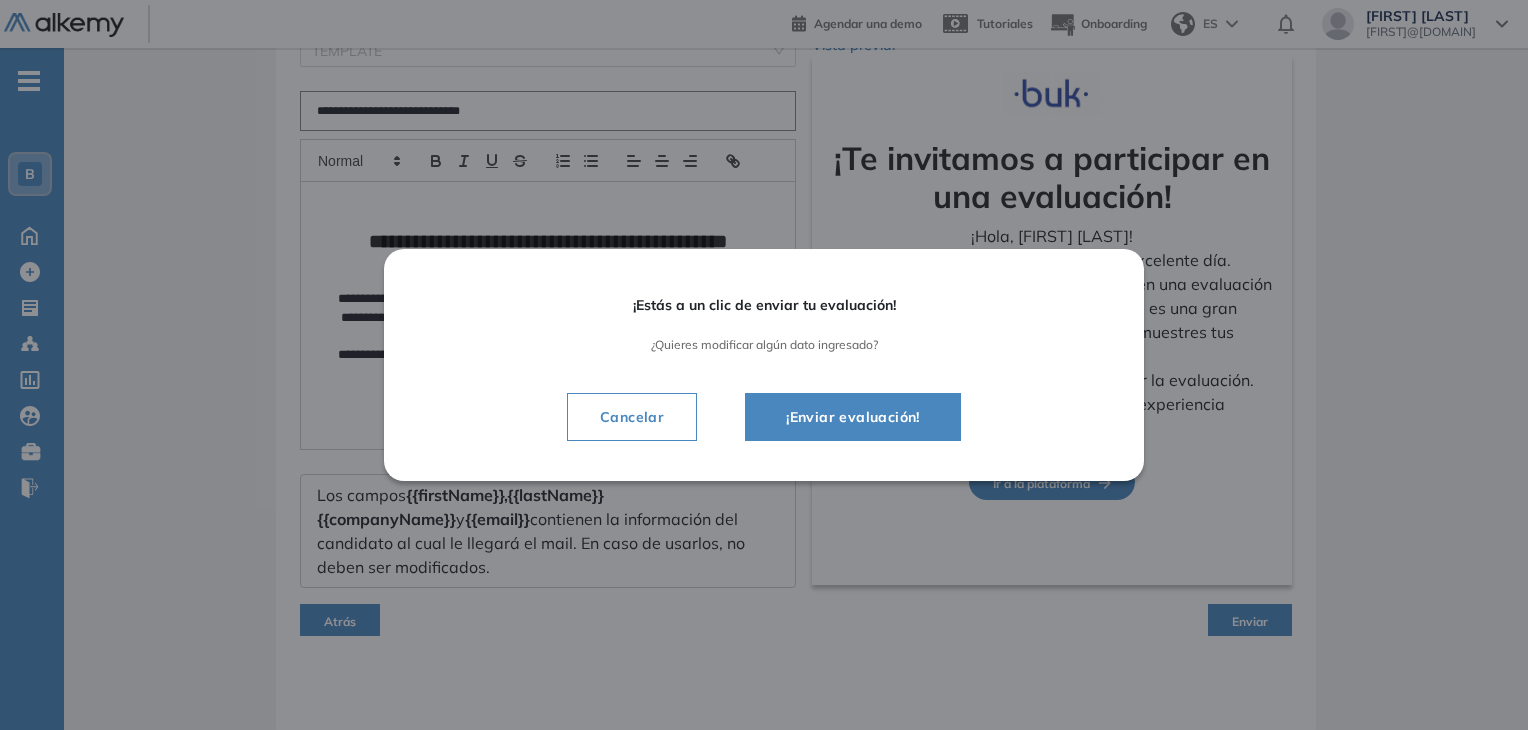 click on "¡Enviar evaluación!" at bounding box center (853, 417) 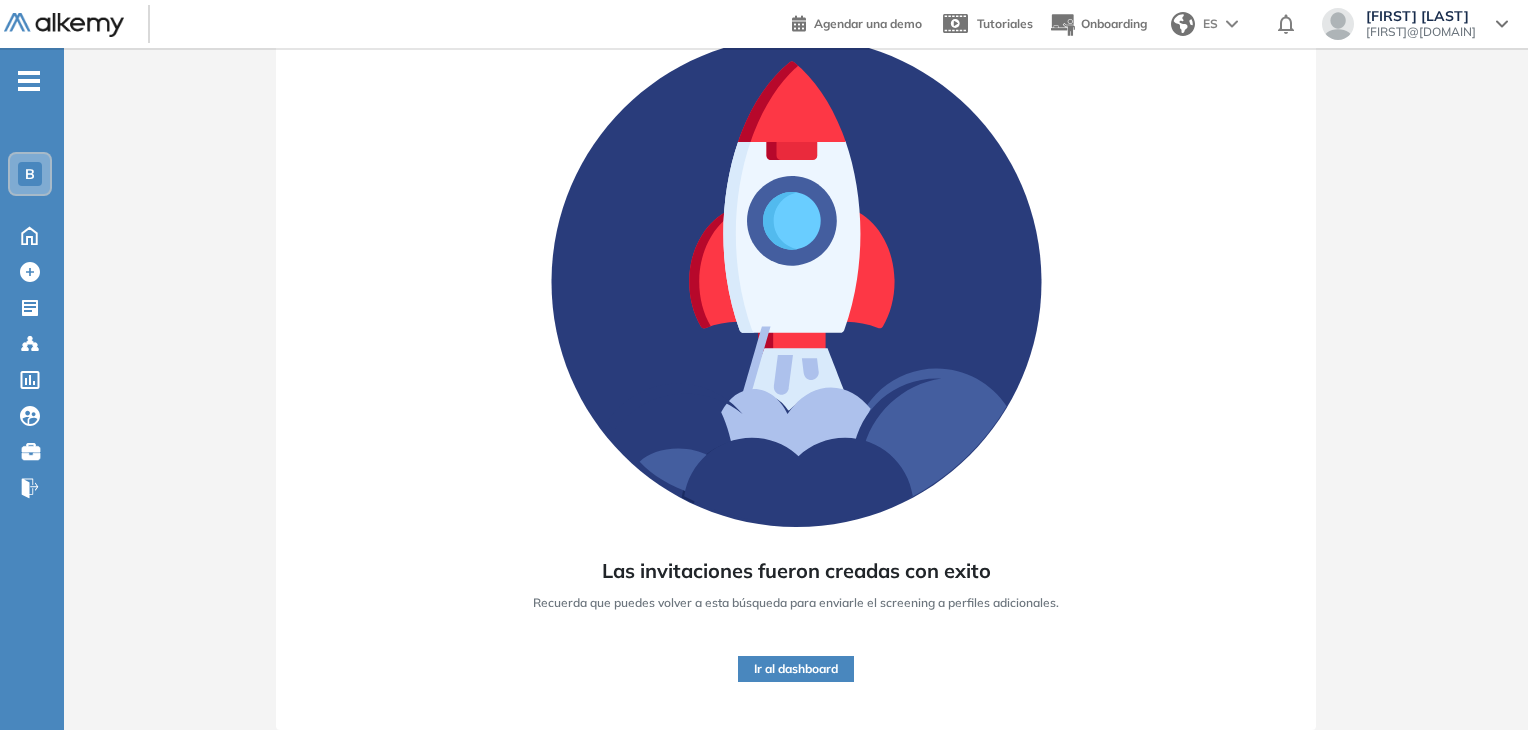 scroll, scrollTop: 152, scrollLeft: 0, axis: vertical 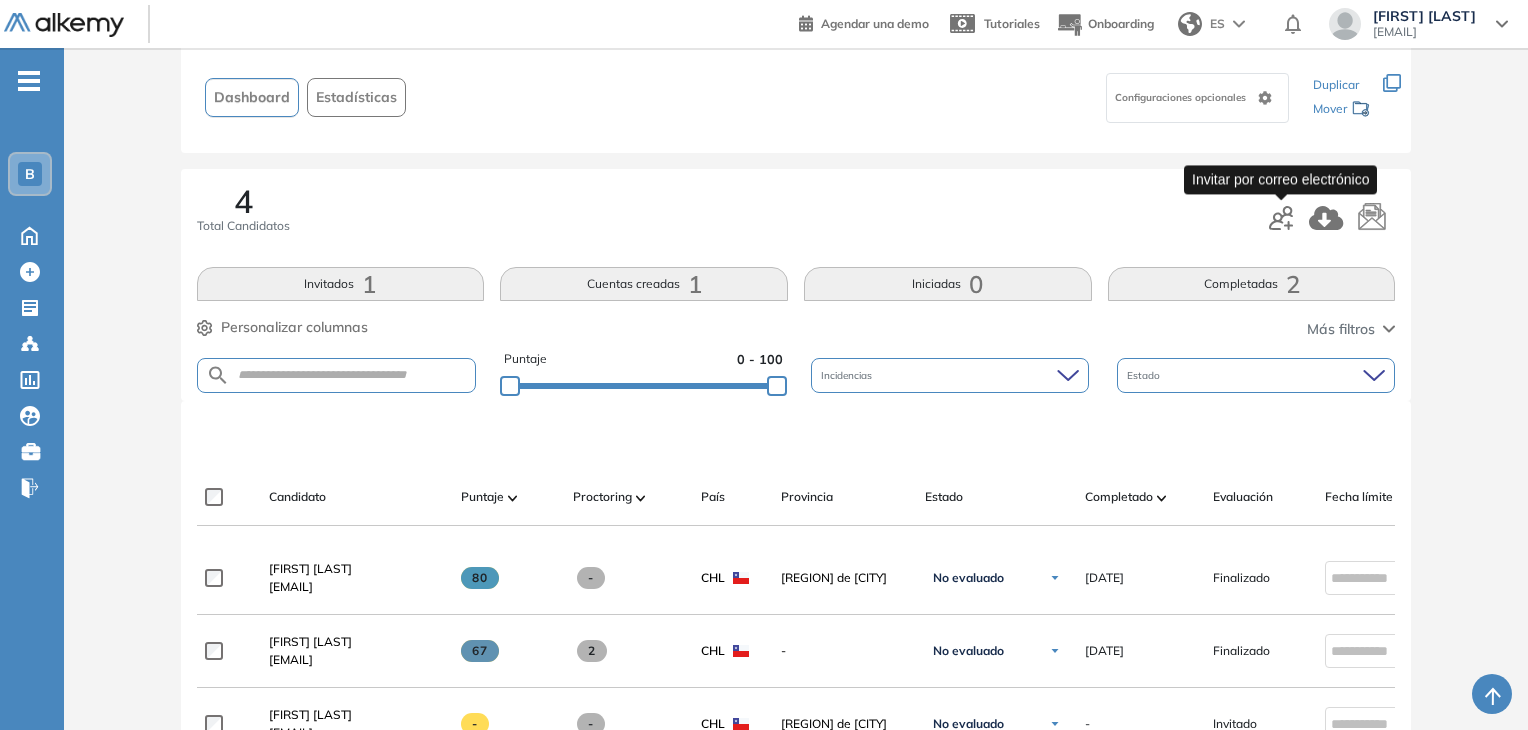 click 